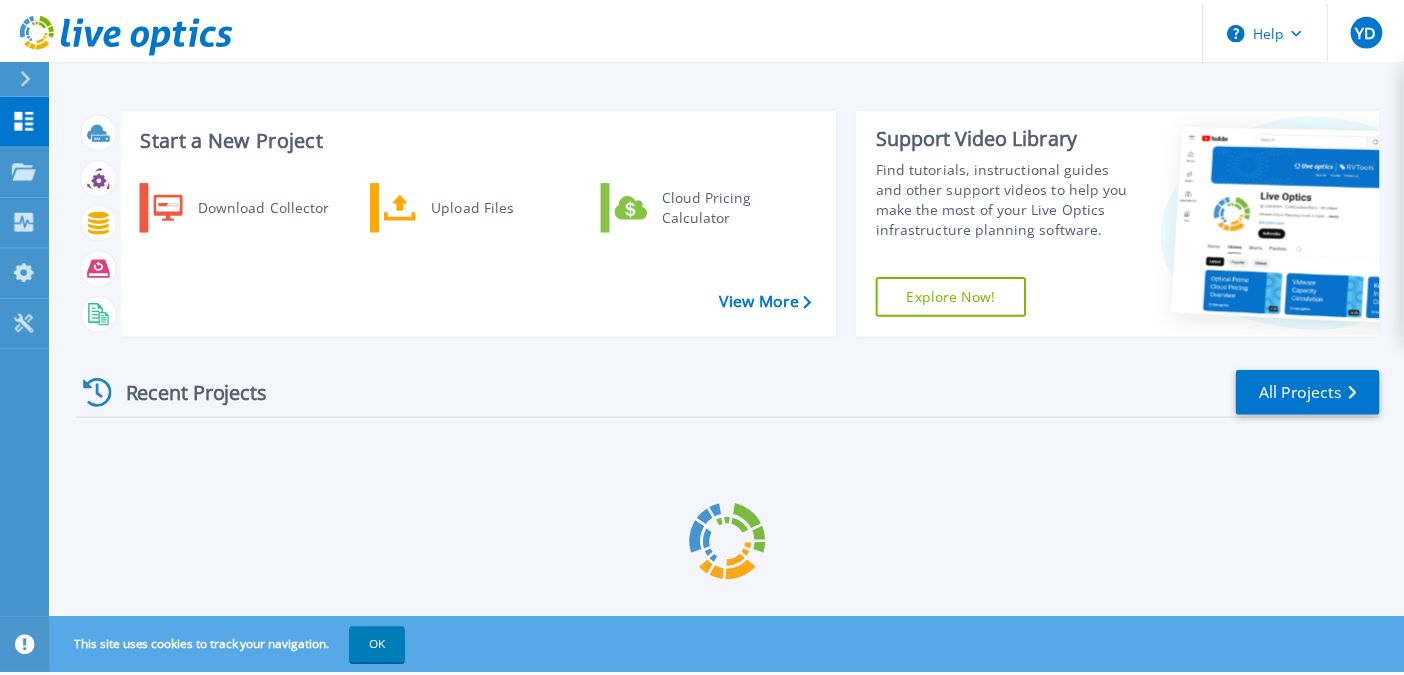 scroll, scrollTop: 0, scrollLeft: 0, axis: both 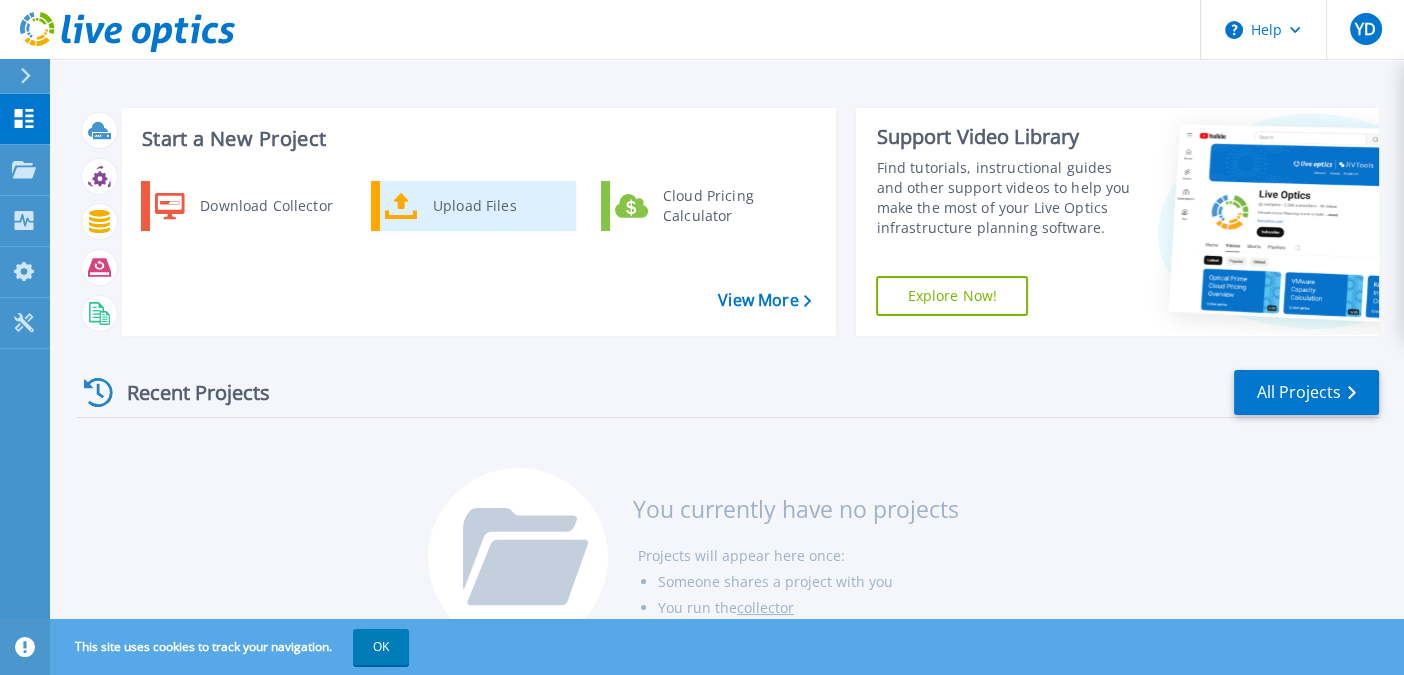 click on "Upload Files" at bounding box center (497, 206) 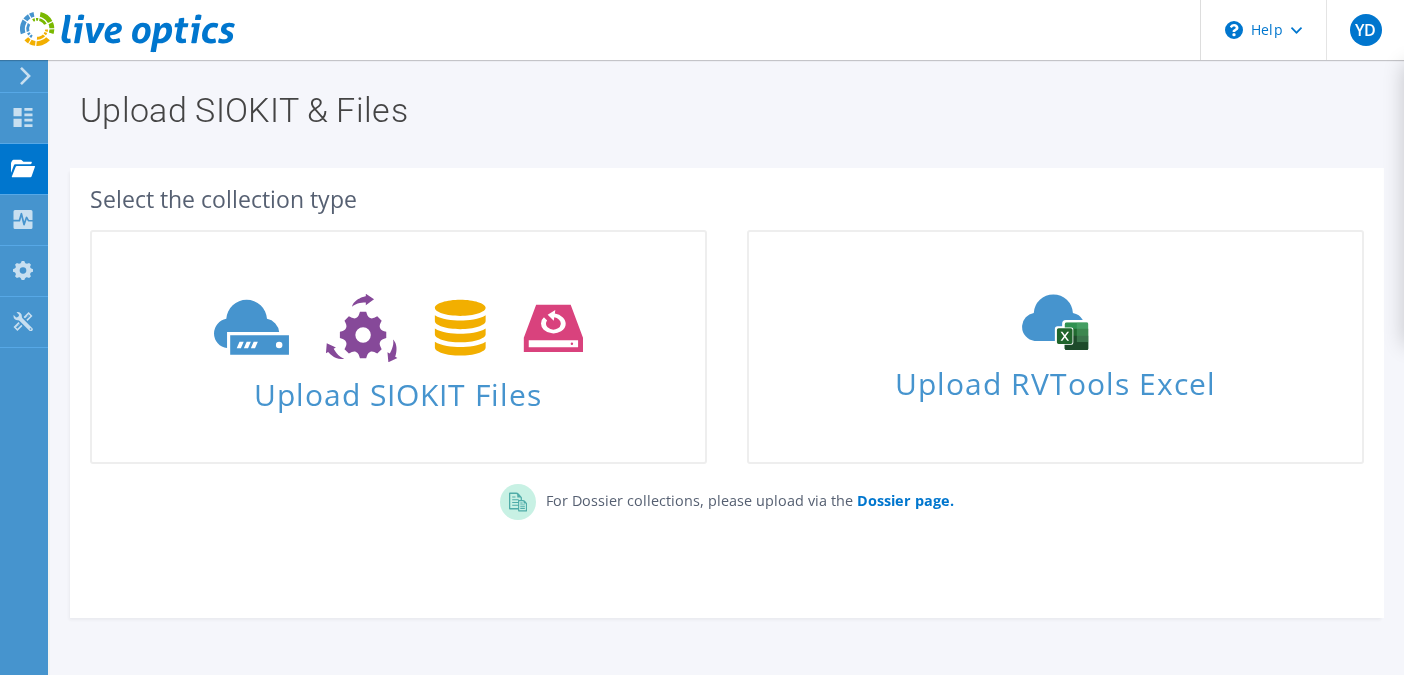 scroll, scrollTop: 0, scrollLeft: 0, axis: both 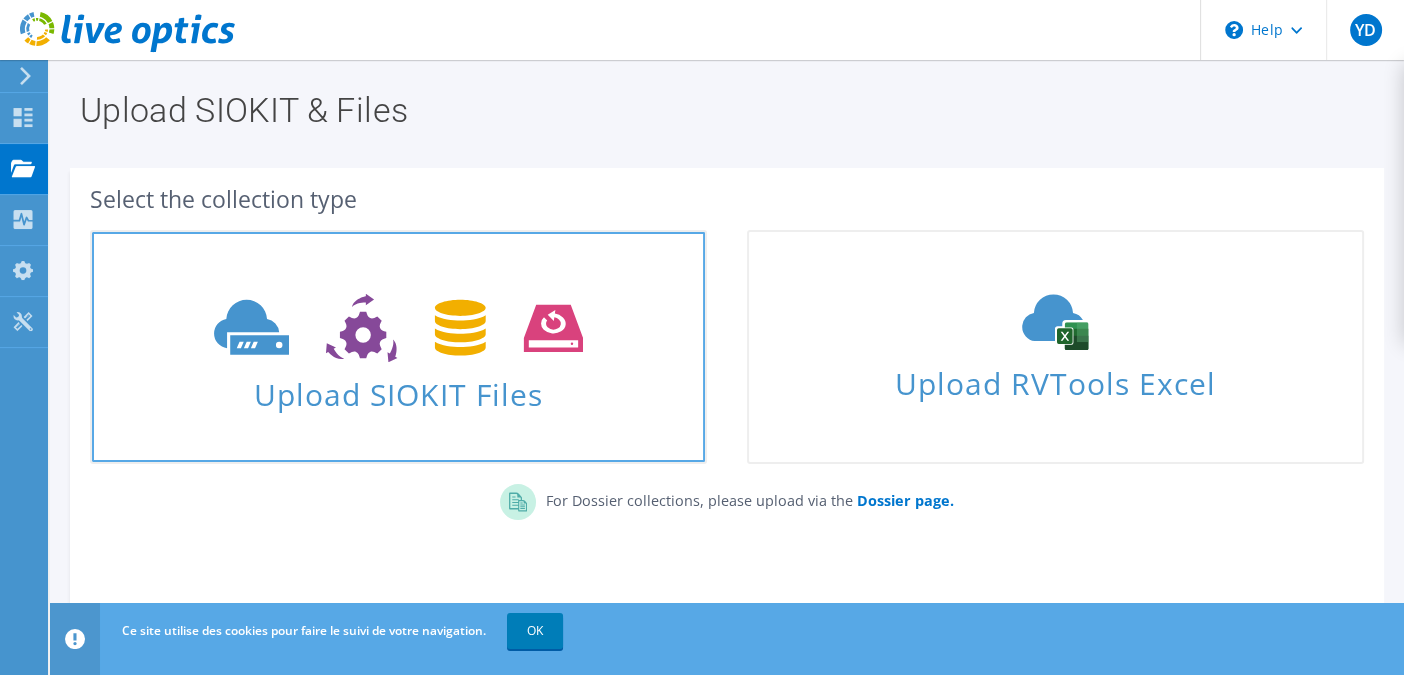 click 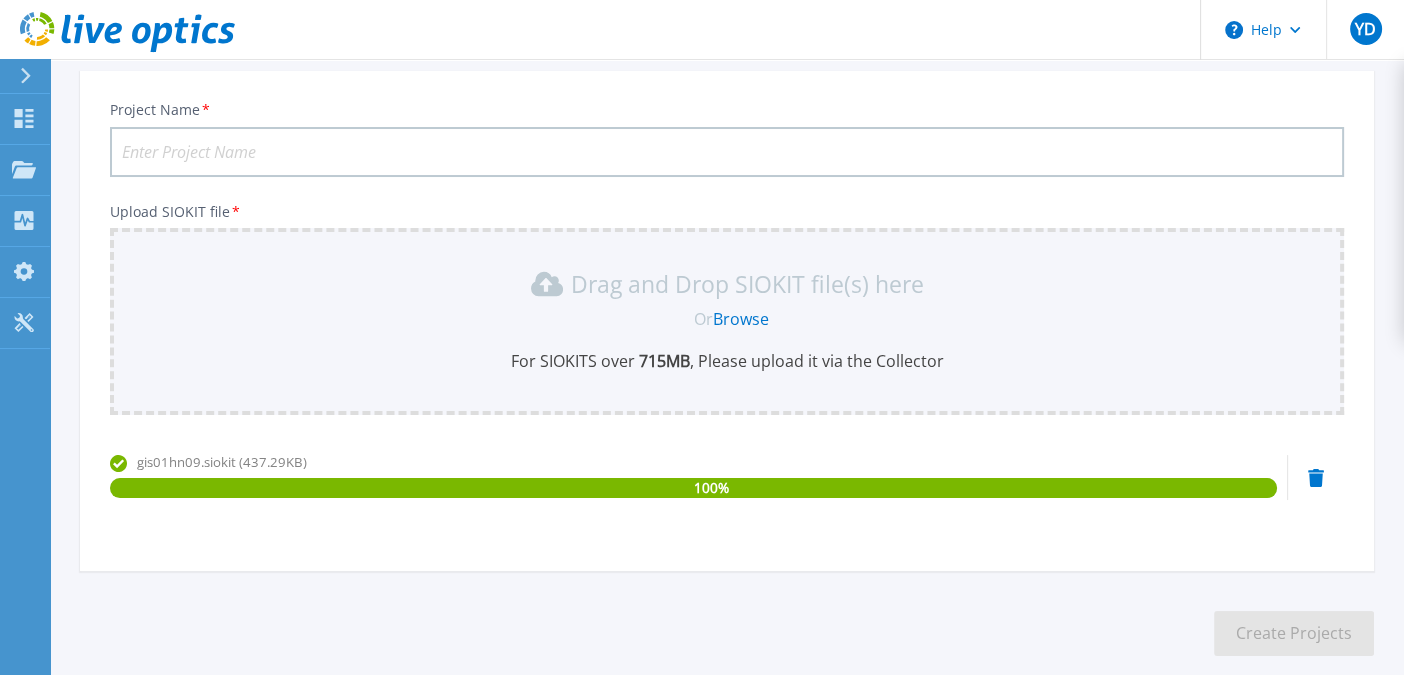 scroll, scrollTop: 14, scrollLeft: 0, axis: vertical 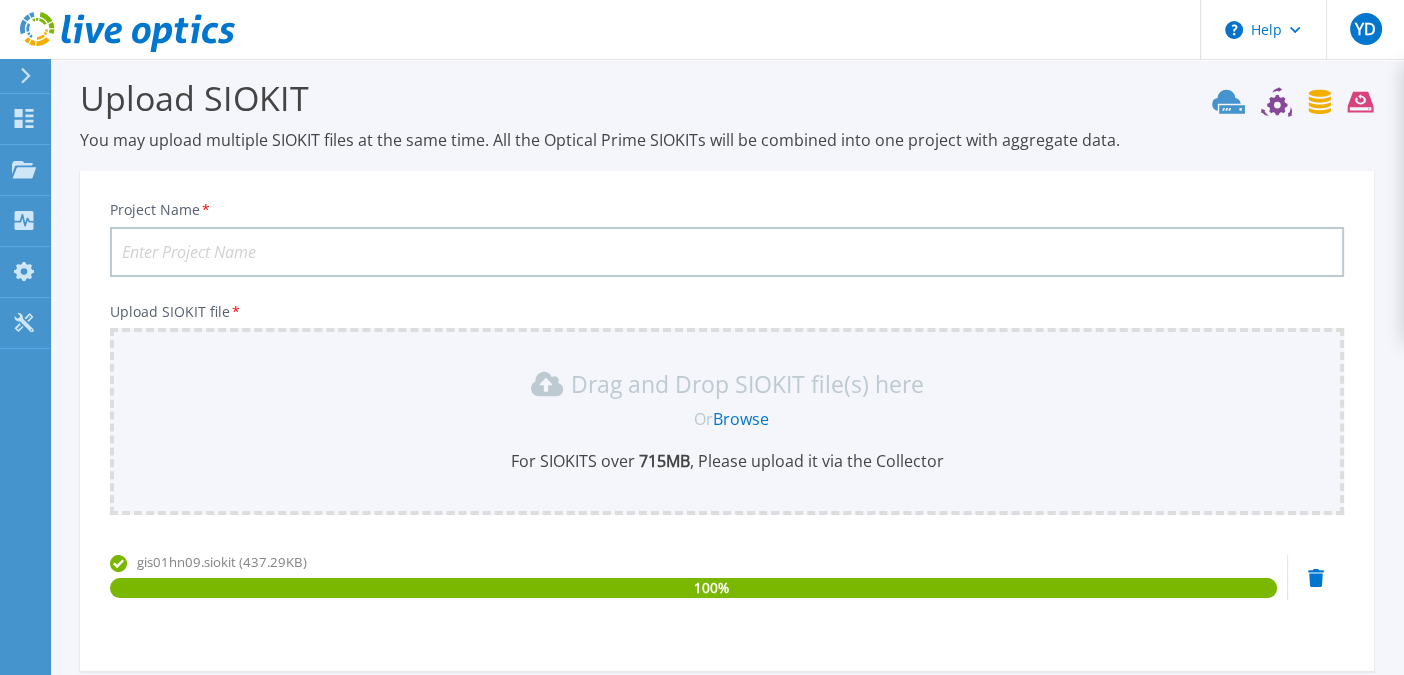 click on "Project Name *" at bounding box center (727, 252) 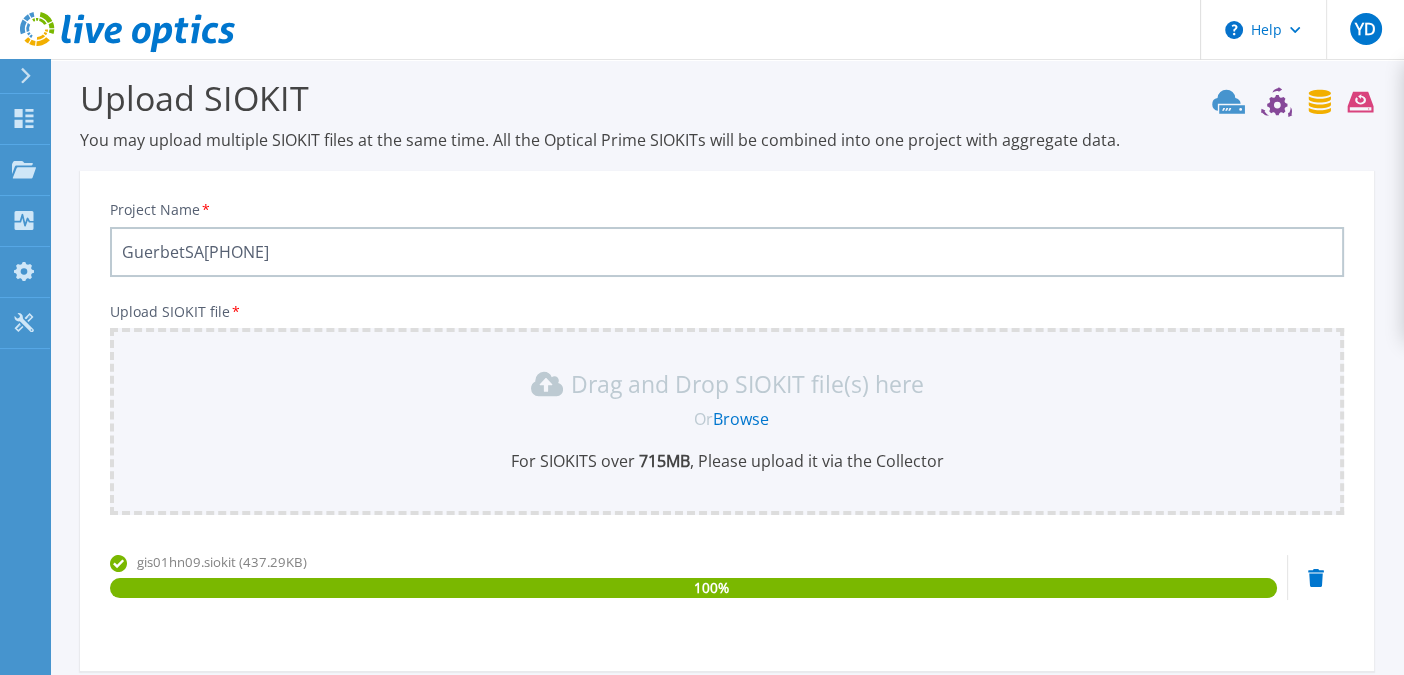 scroll, scrollTop: 214, scrollLeft: 0, axis: vertical 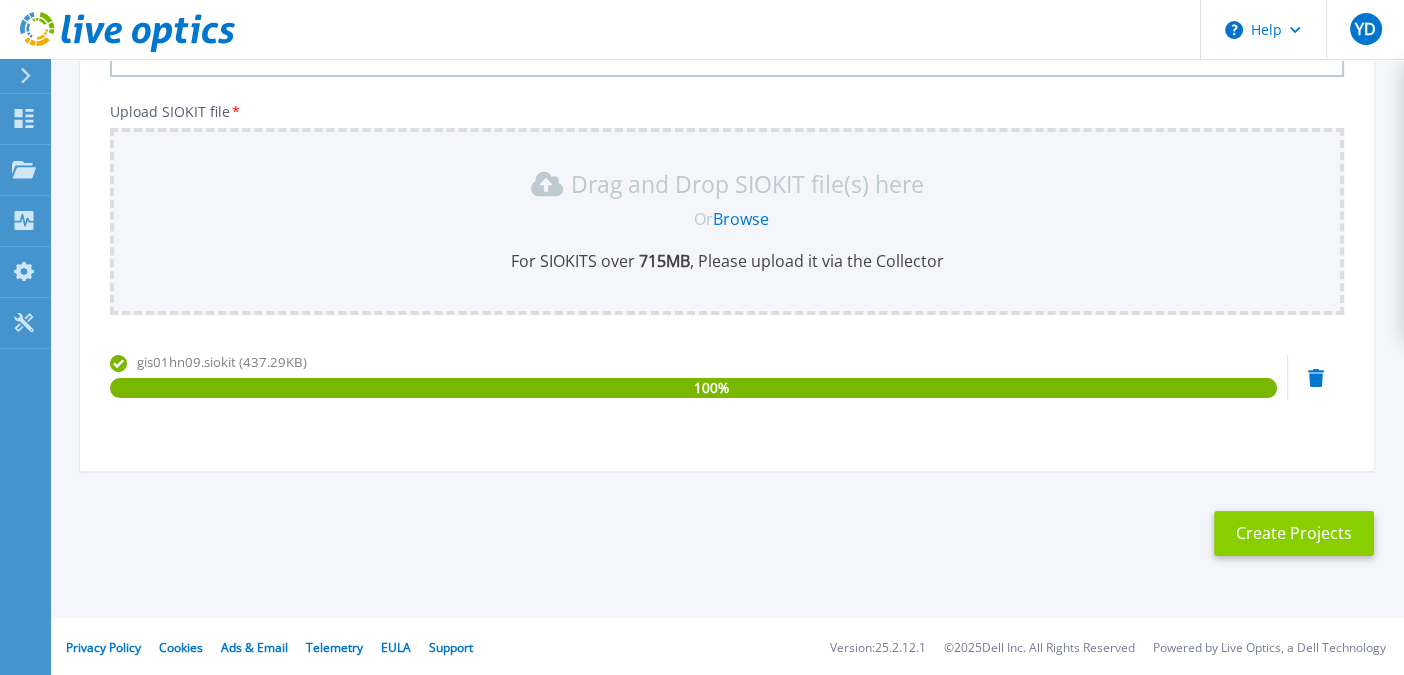 type on "GuerbetSAPHANA" 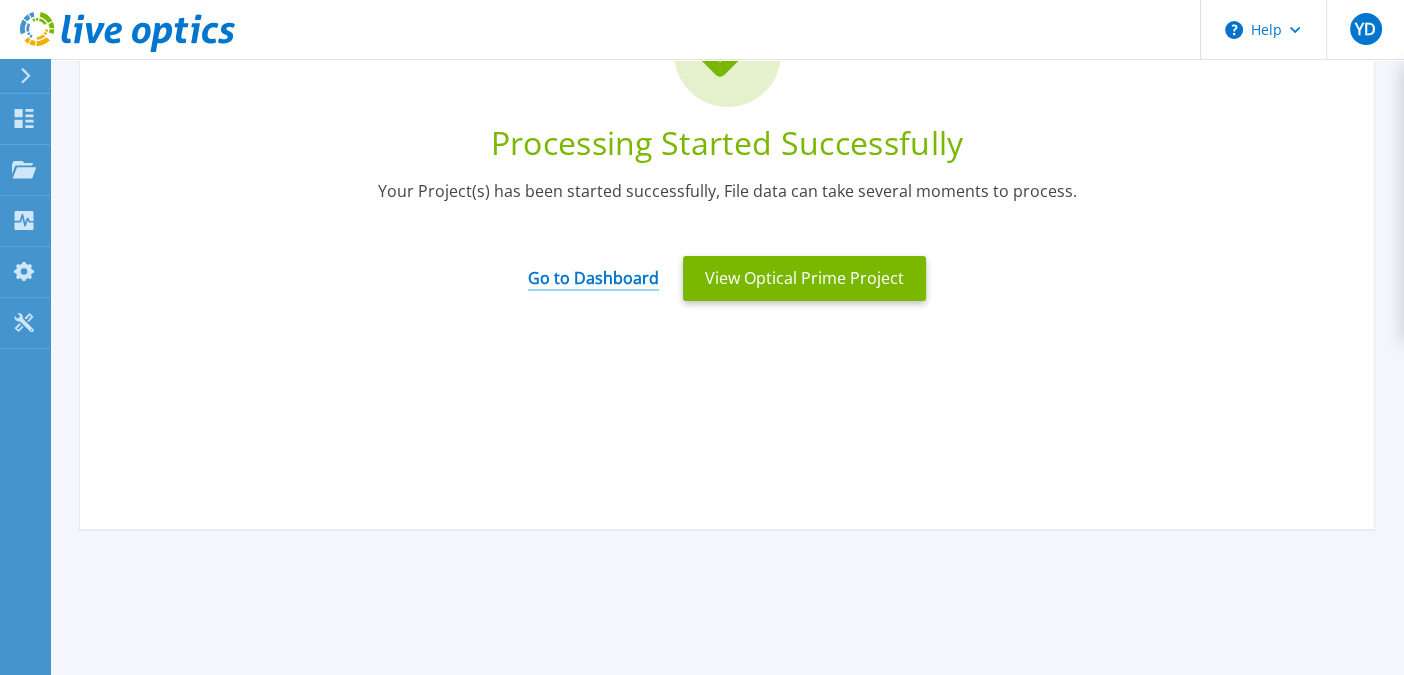 click on "Go to Dashboard" at bounding box center [593, 271] 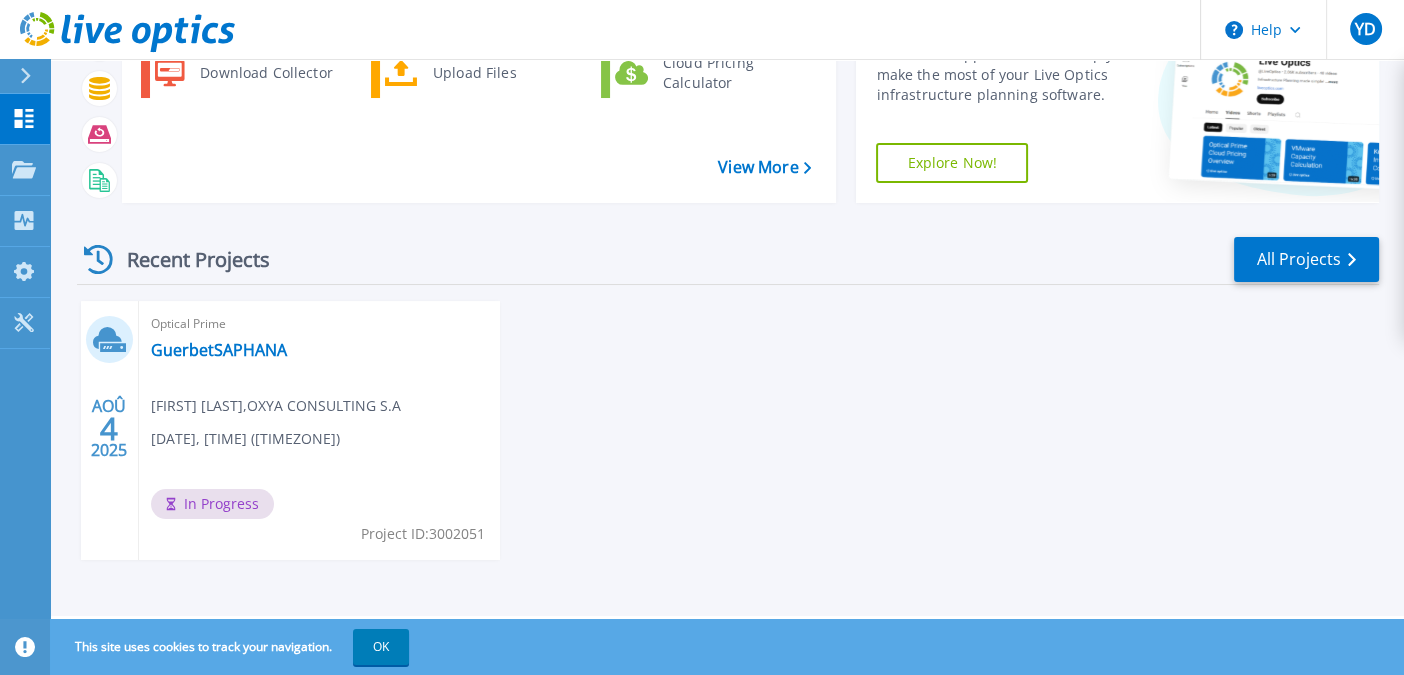 scroll, scrollTop: 0, scrollLeft: 0, axis: both 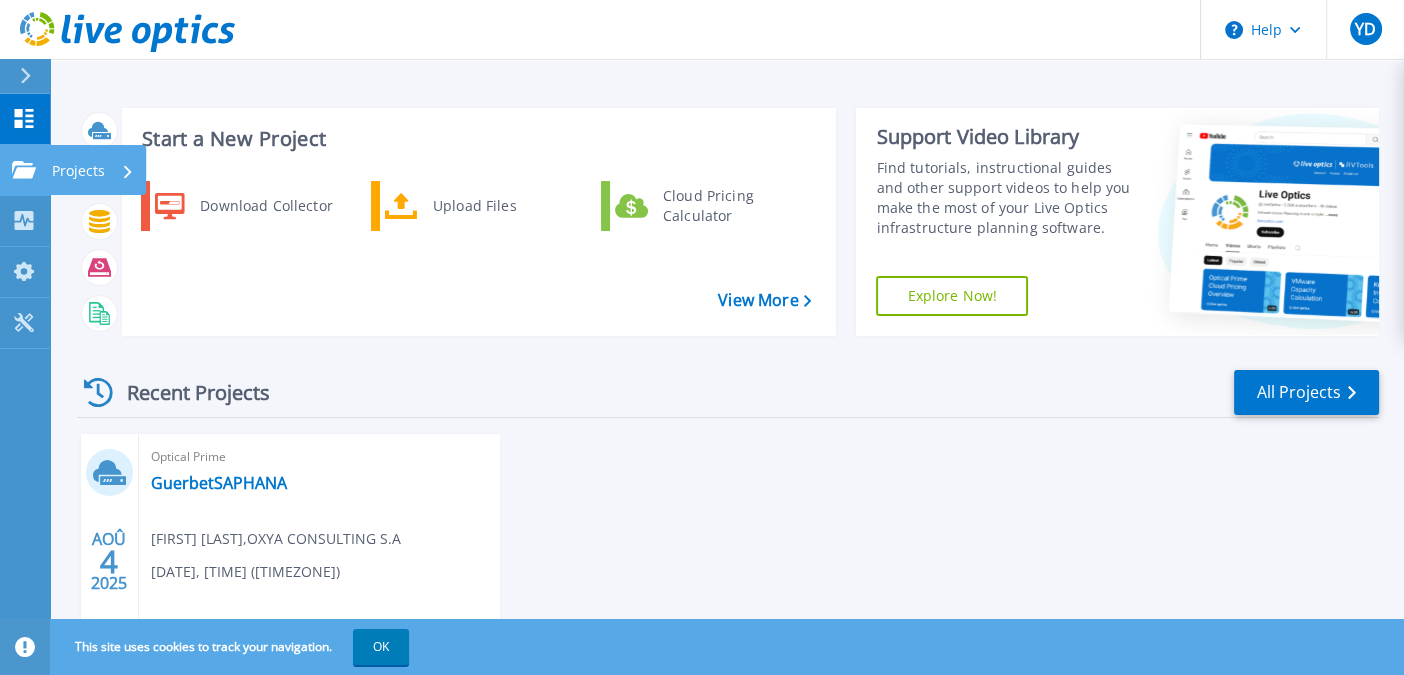 click on "Projects" at bounding box center (78, 171) 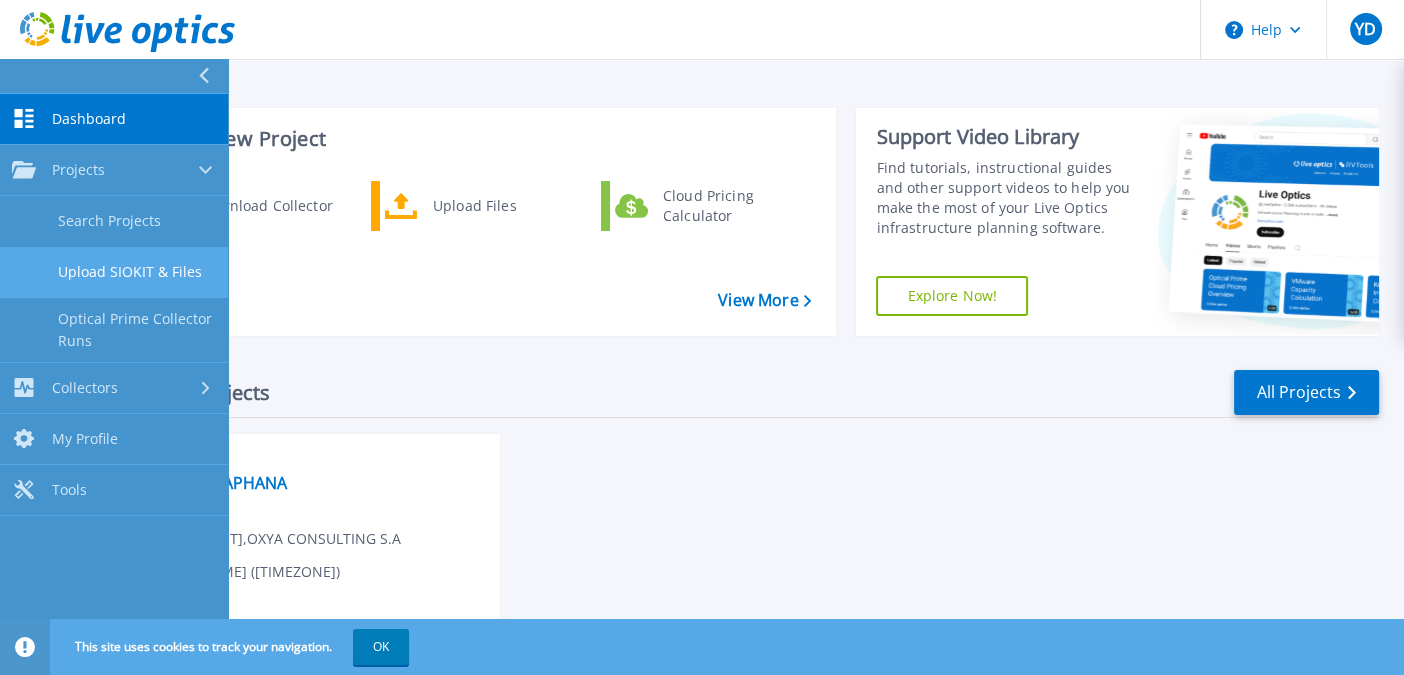 click on "Upload SIOKIT & Files" at bounding box center [114, 272] 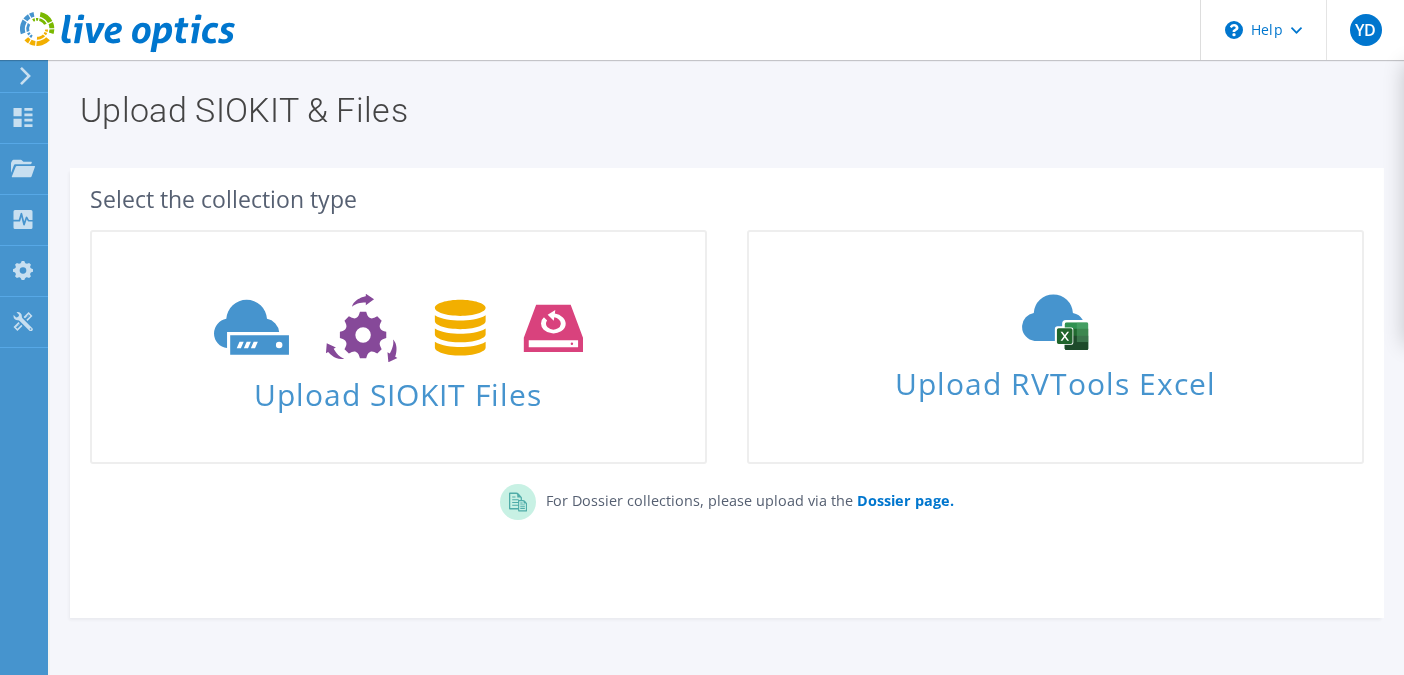 scroll, scrollTop: 0, scrollLeft: 0, axis: both 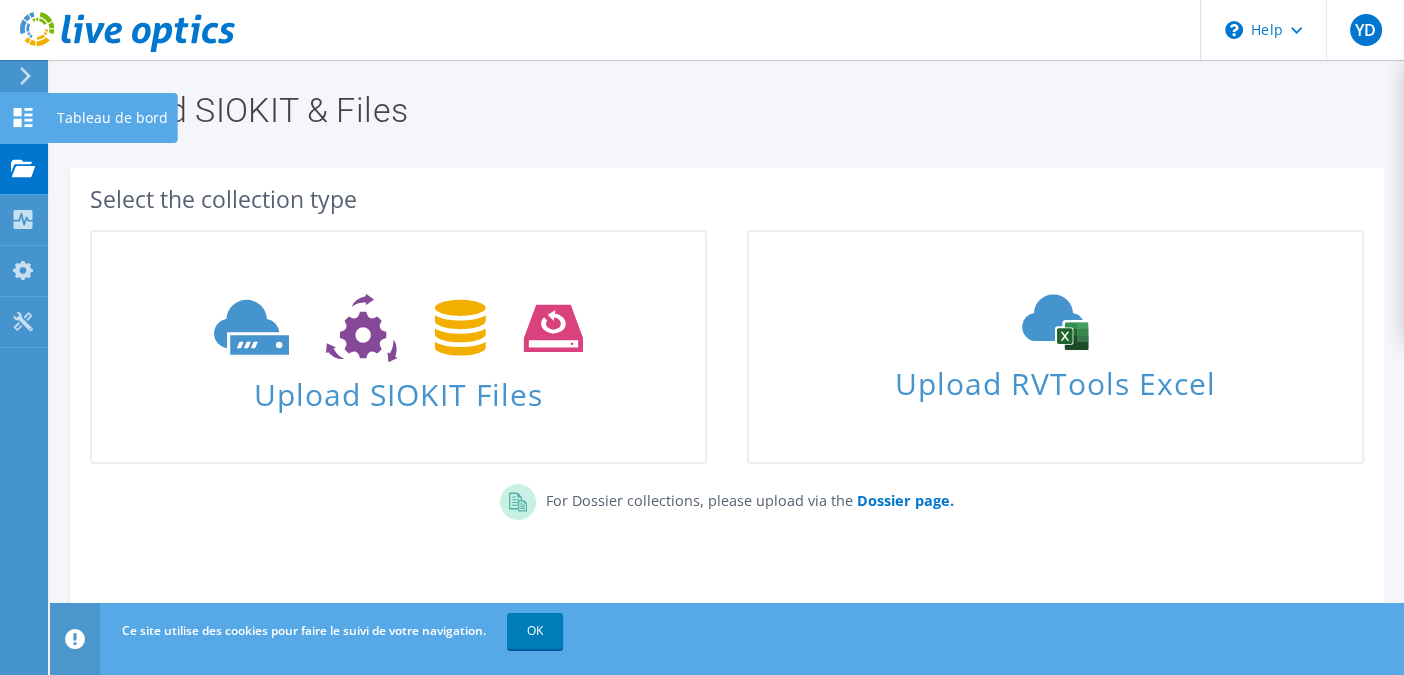 click on "Tableau de bord" at bounding box center (112, 118) 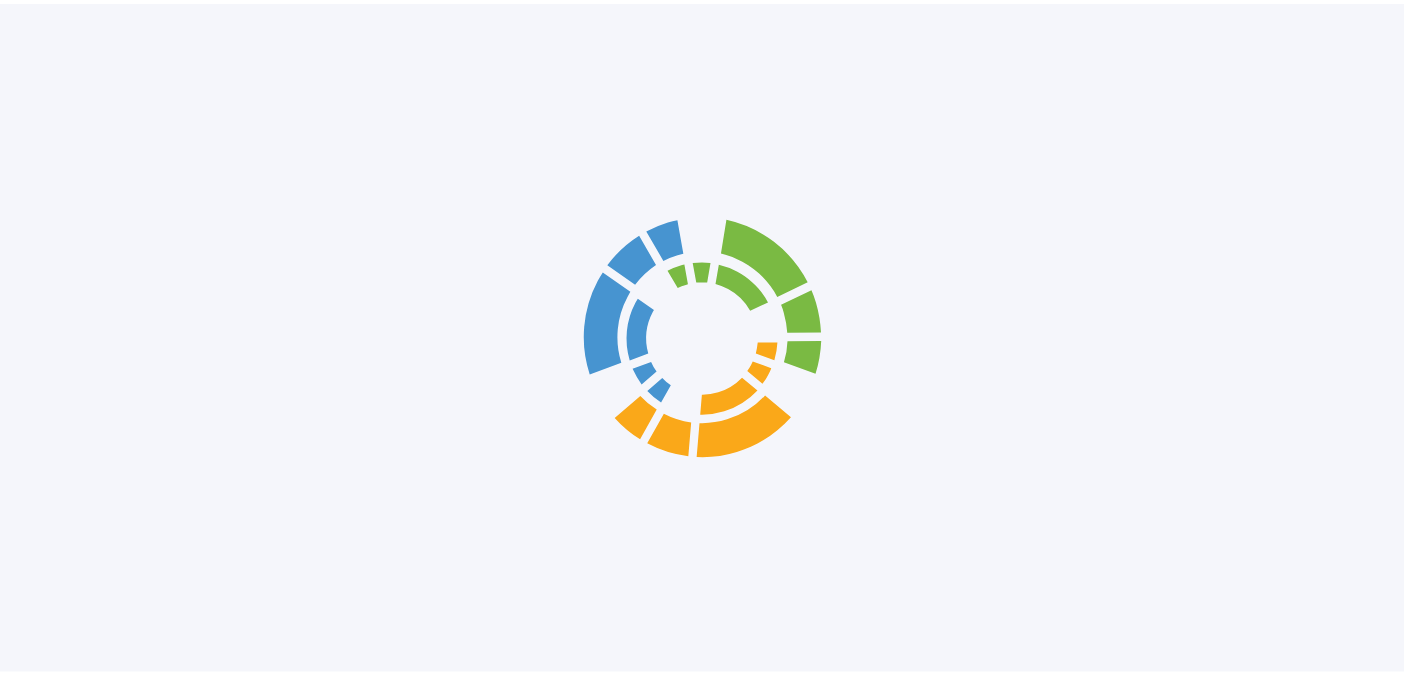 scroll, scrollTop: 0, scrollLeft: 0, axis: both 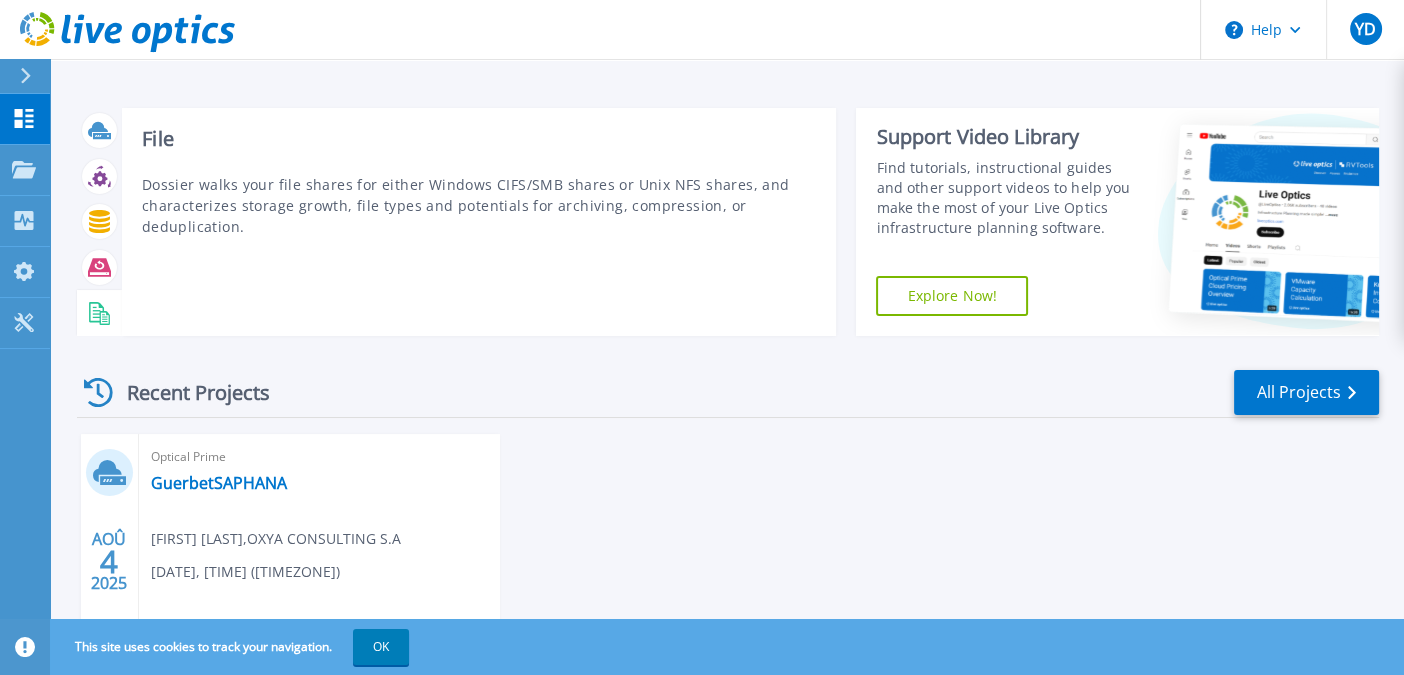 click 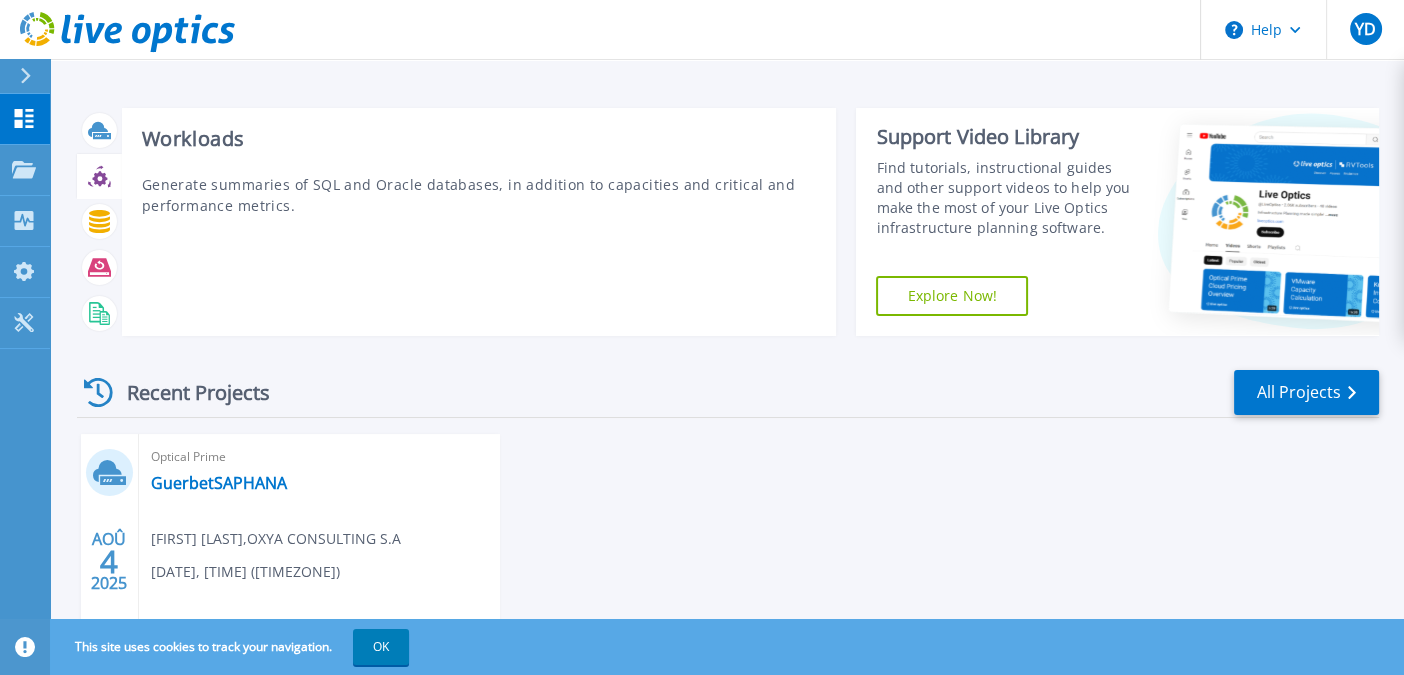 click 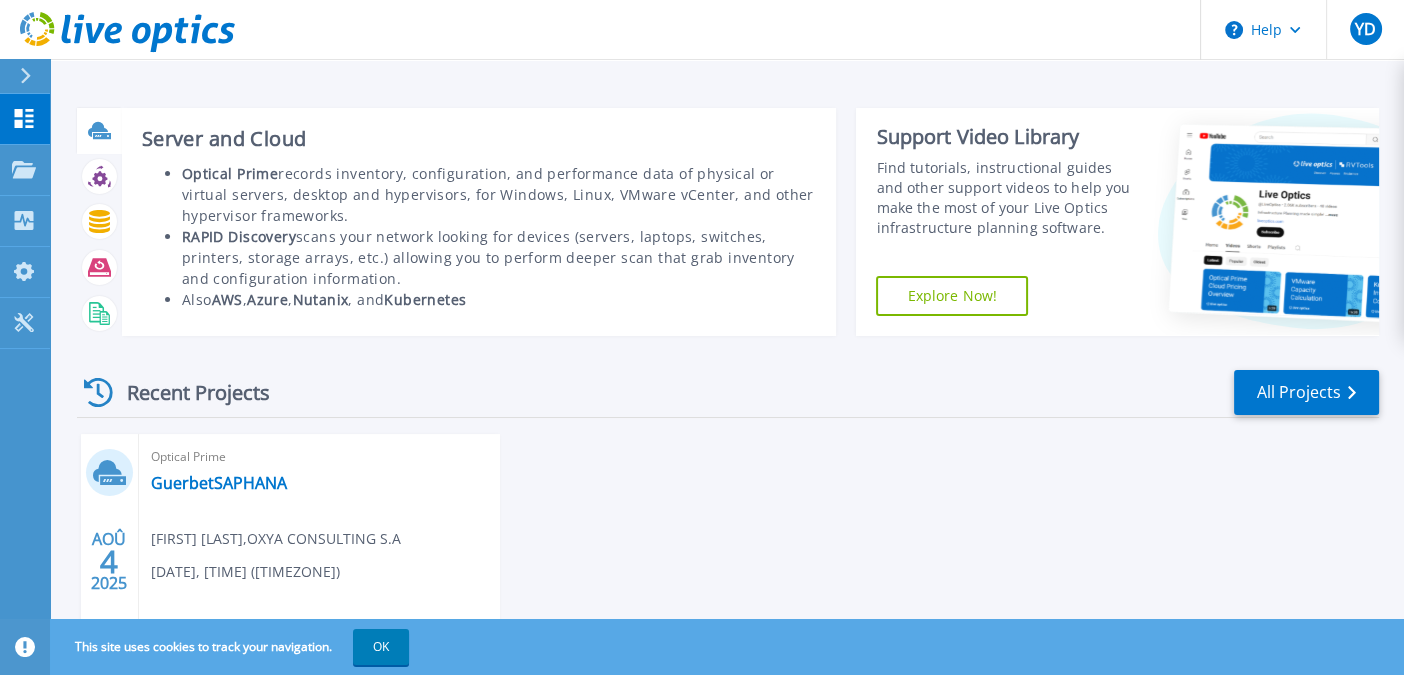 click 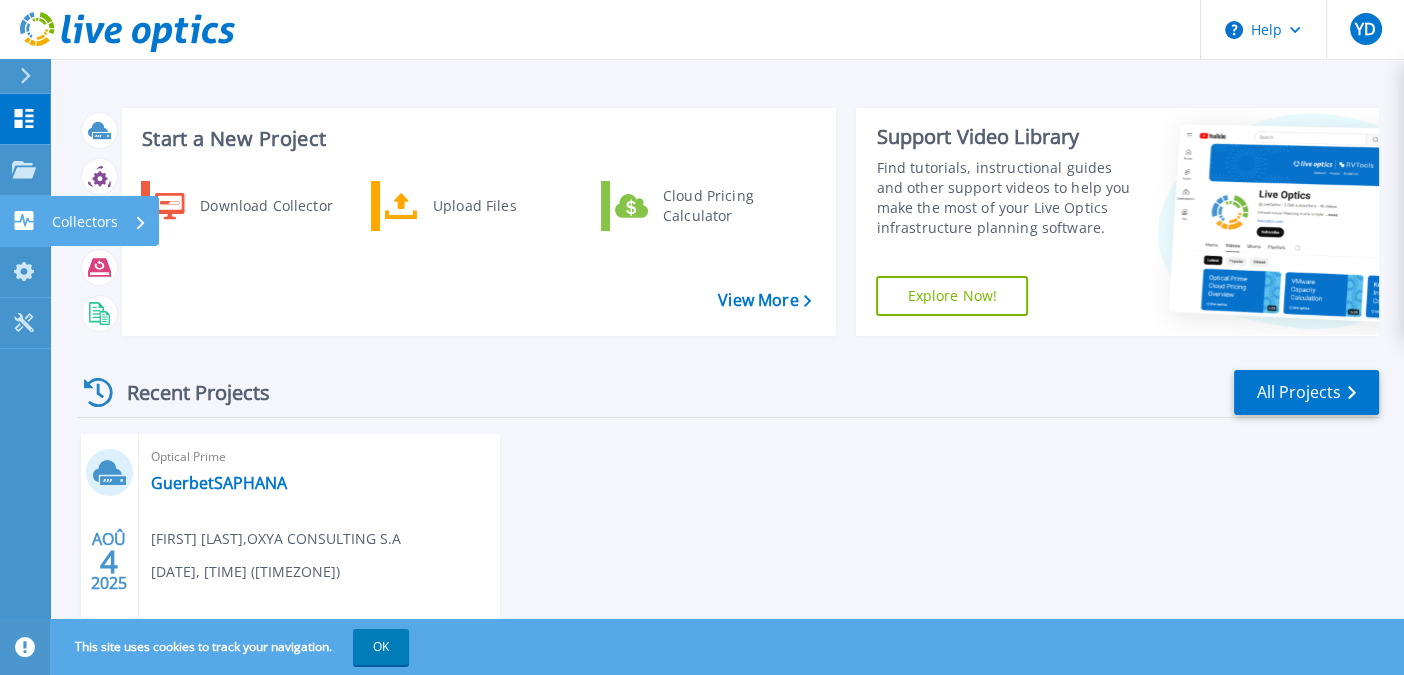 click on "Collectors" at bounding box center (85, 222) 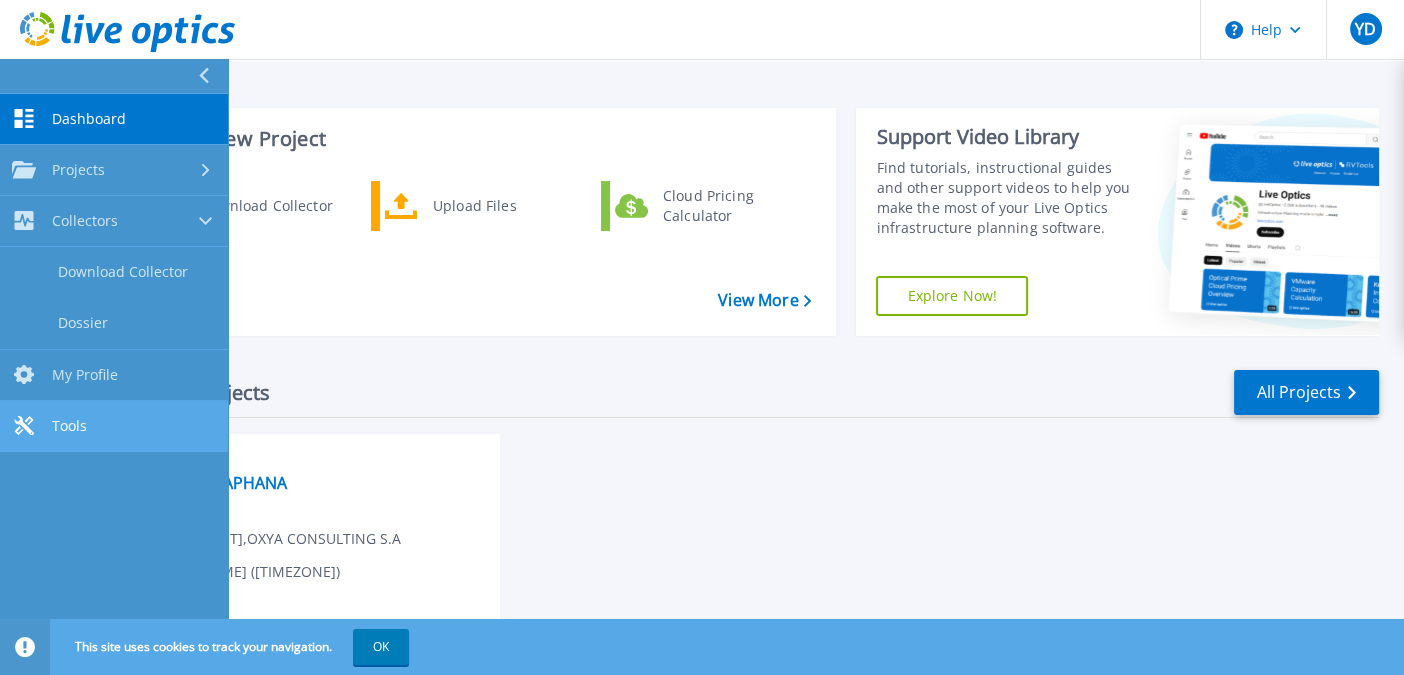 click on "Tools" at bounding box center (69, 426) 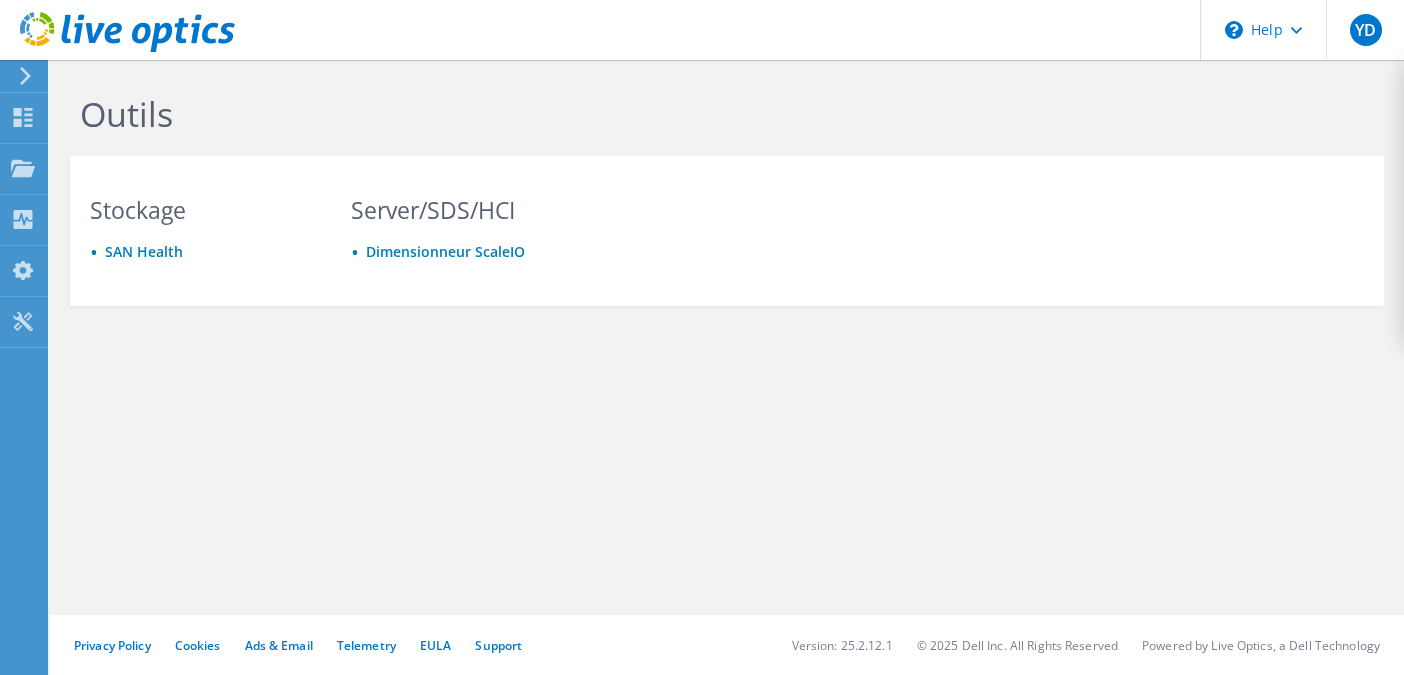 scroll, scrollTop: 0, scrollLeft: 0, axis: both 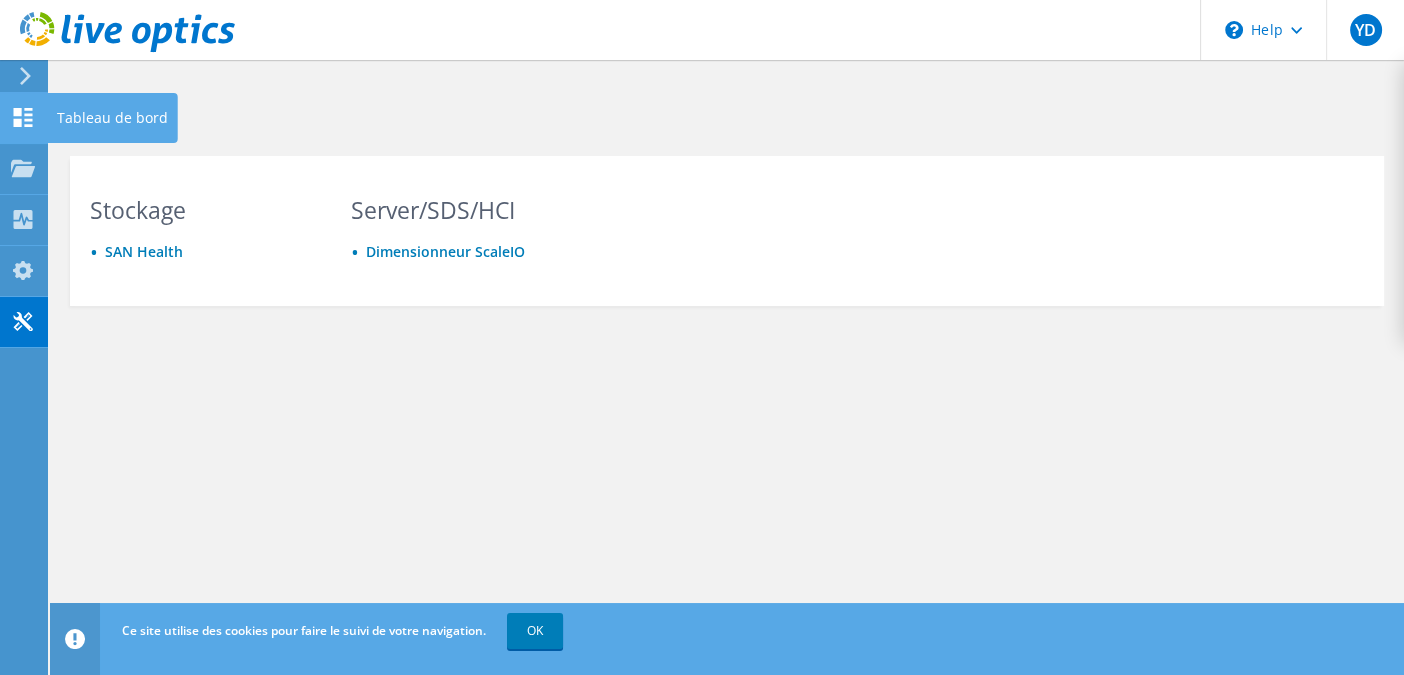 click on "Tableau de bord" at bounding box center [112, 118] 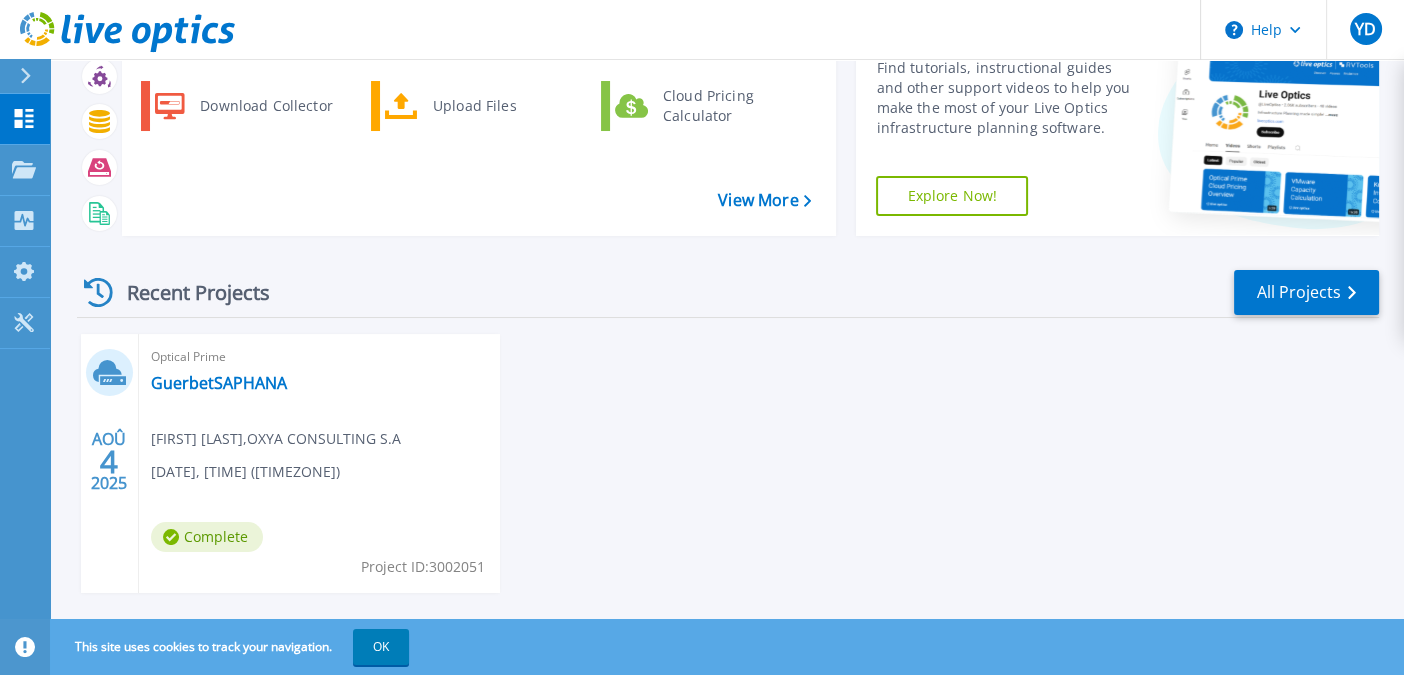 scroll, scrollTop: 133, scrollLeft: 0, axis: vertical 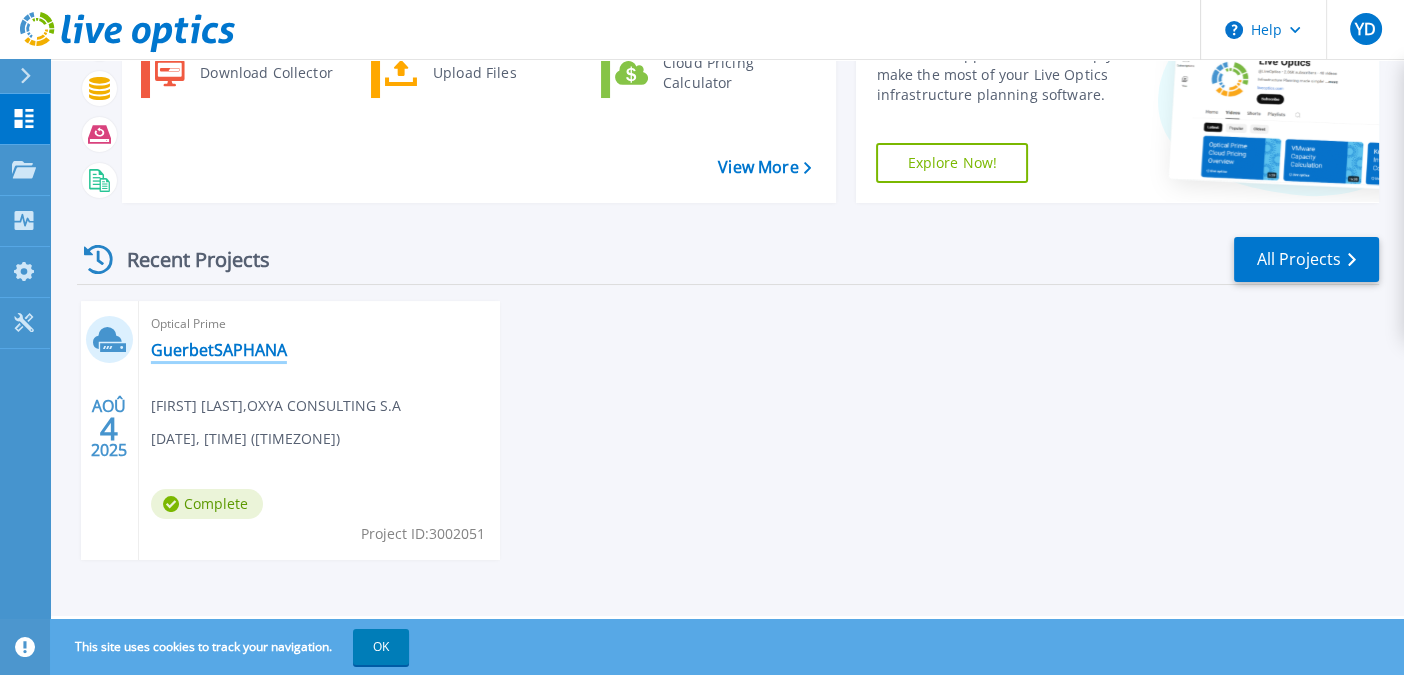 click on "GuerbetSAPHANA" at bounding box center (219, 350) 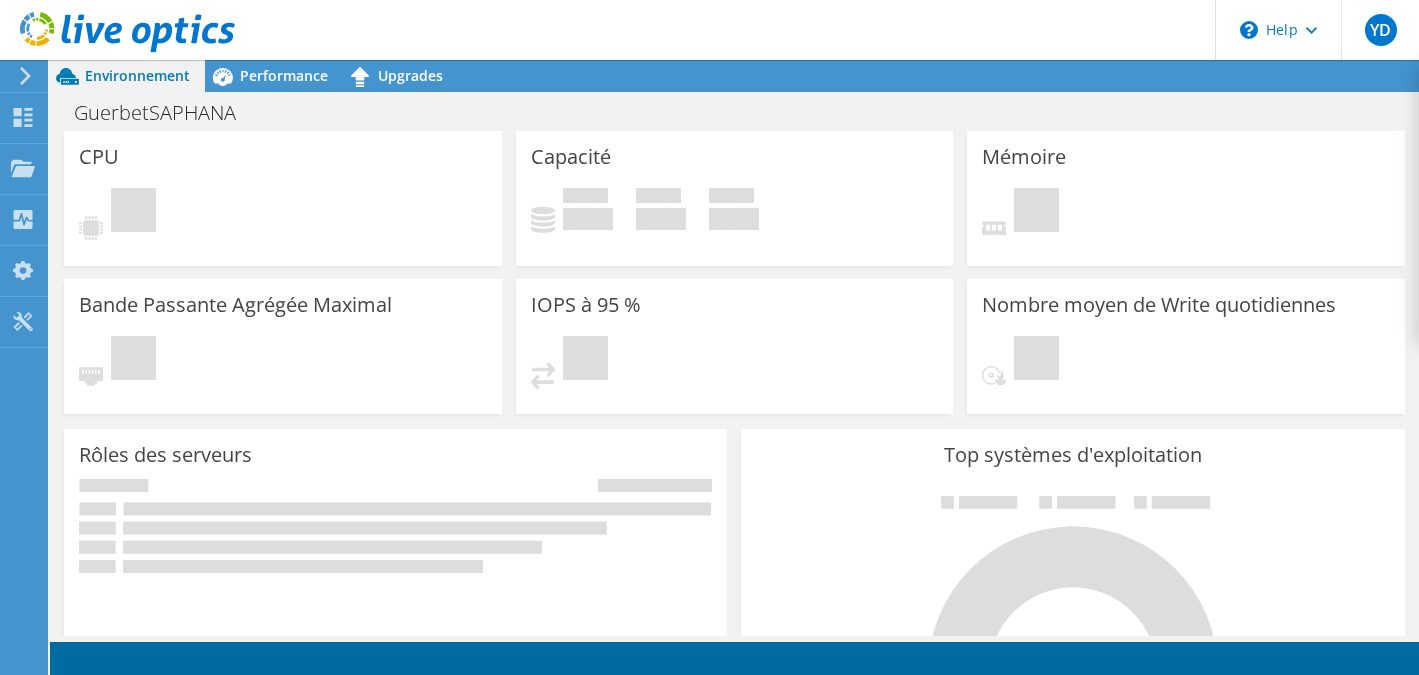scroll, scrollTop: 0, scrollLeft: 0, axis: both 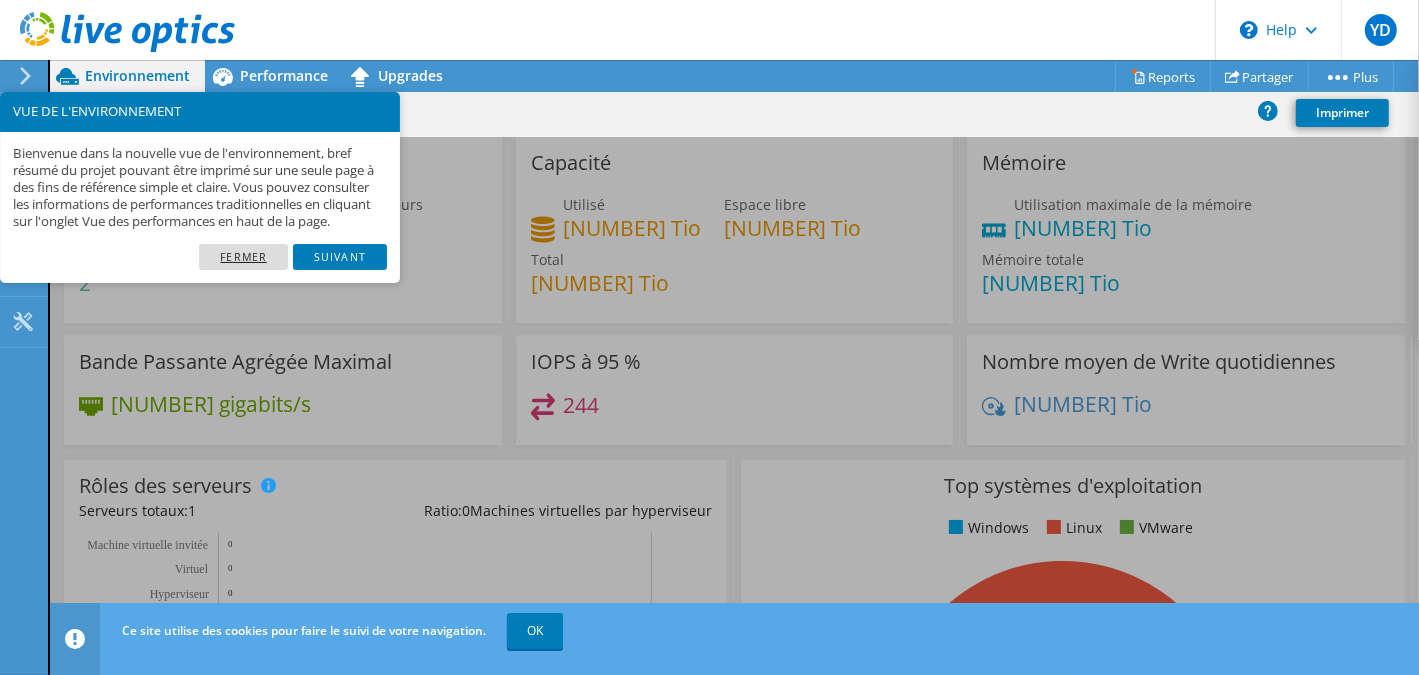 click on "Fermer" at bounding box center [243, 257] 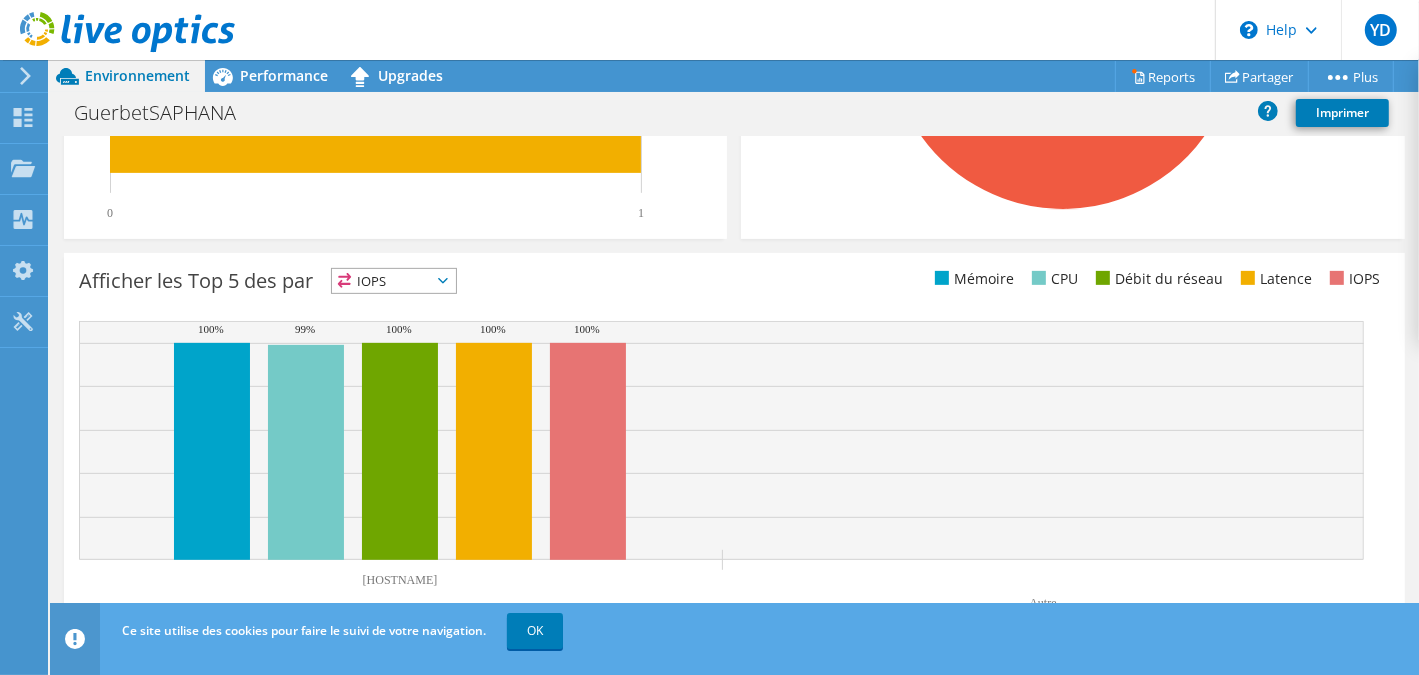 scroll, scrollTop: 713, scrollLeft: 0, axis: vertical 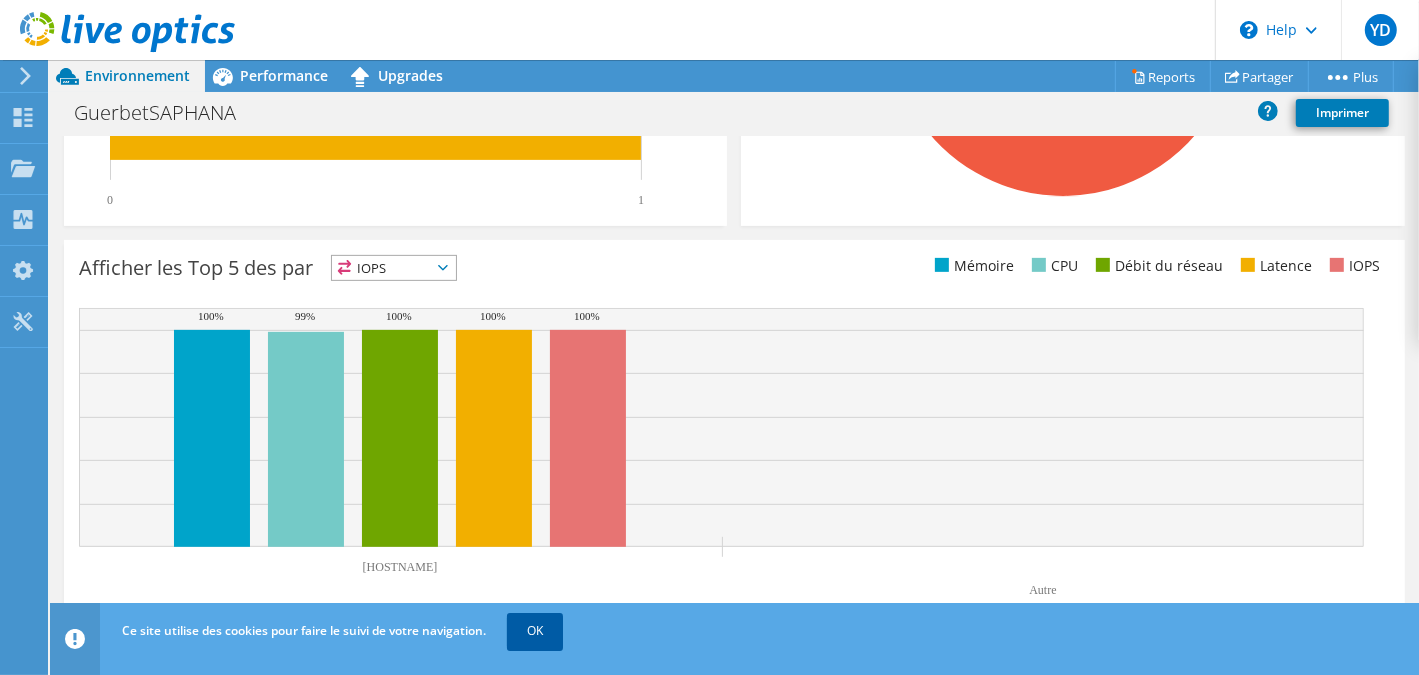 click on "OK" at bounding box center [535, 631] 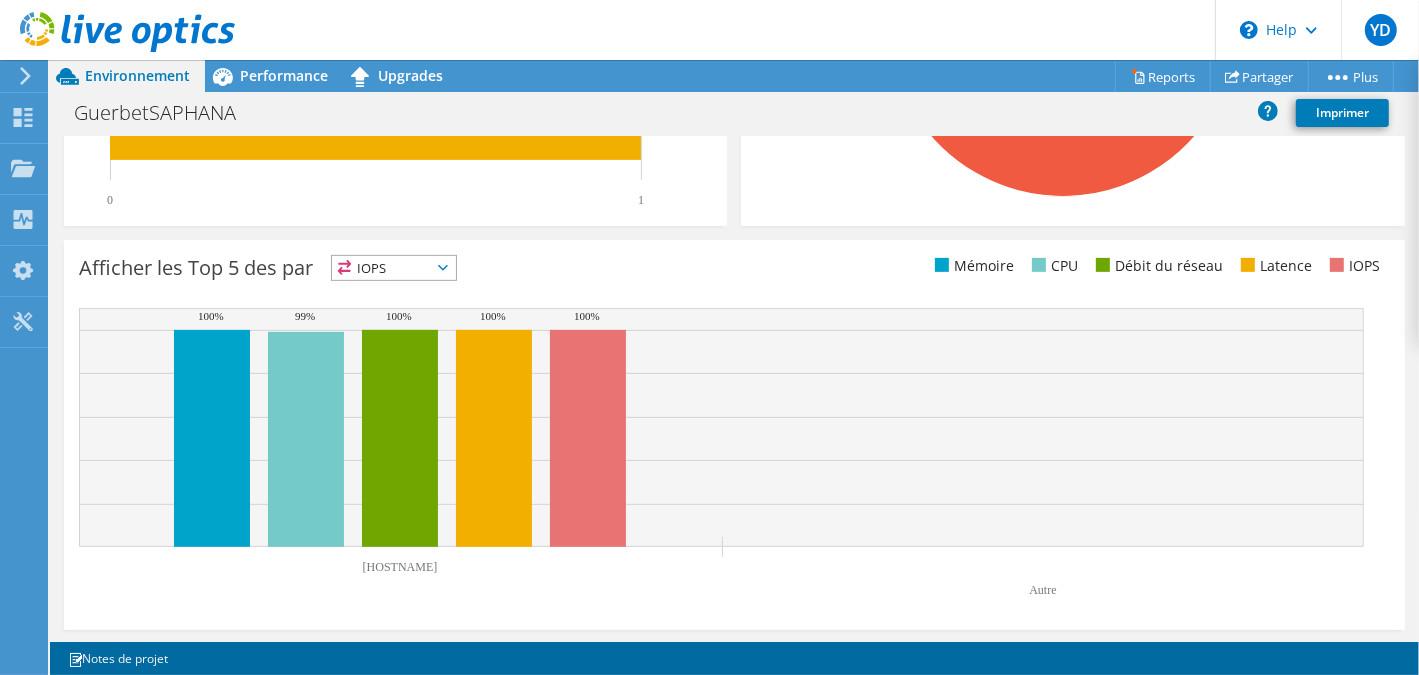 click 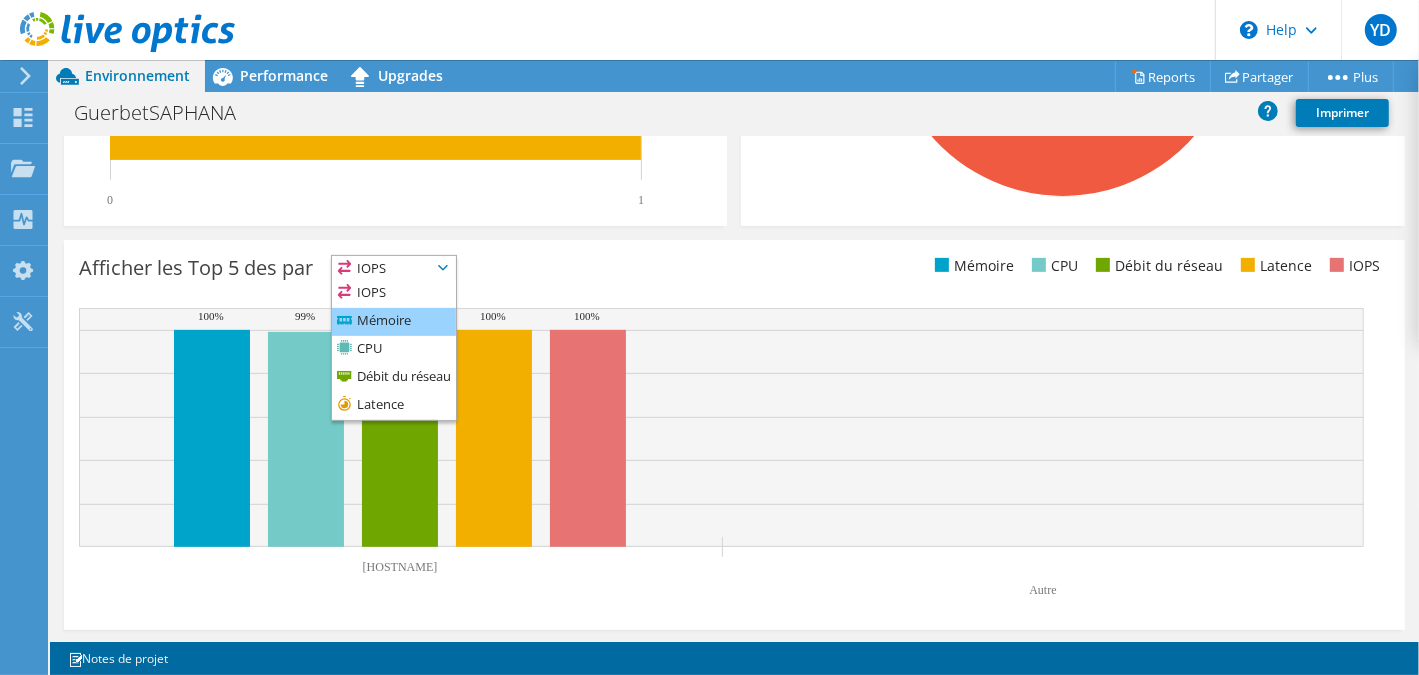 click on "Mémoire" at bounding box center (394, 322) 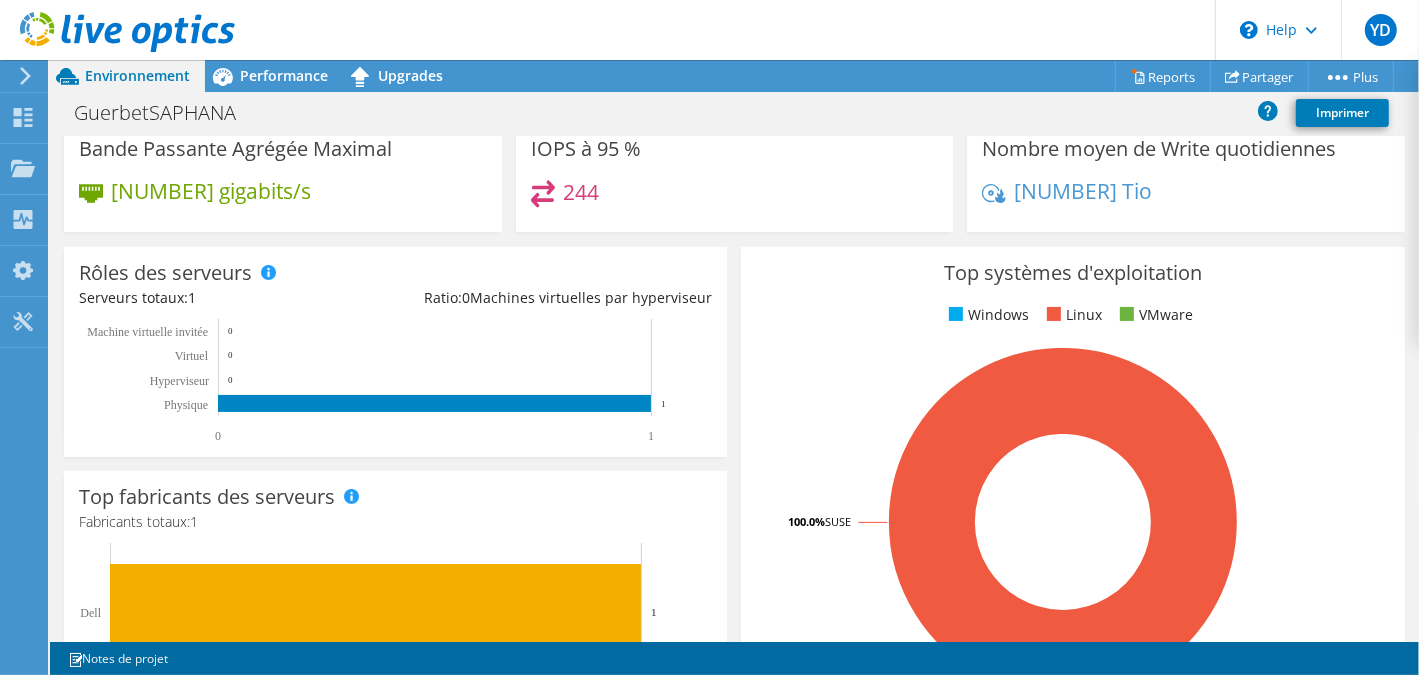 scroll, scrollTop: 113, scrollLeft: 0, axis: vertical 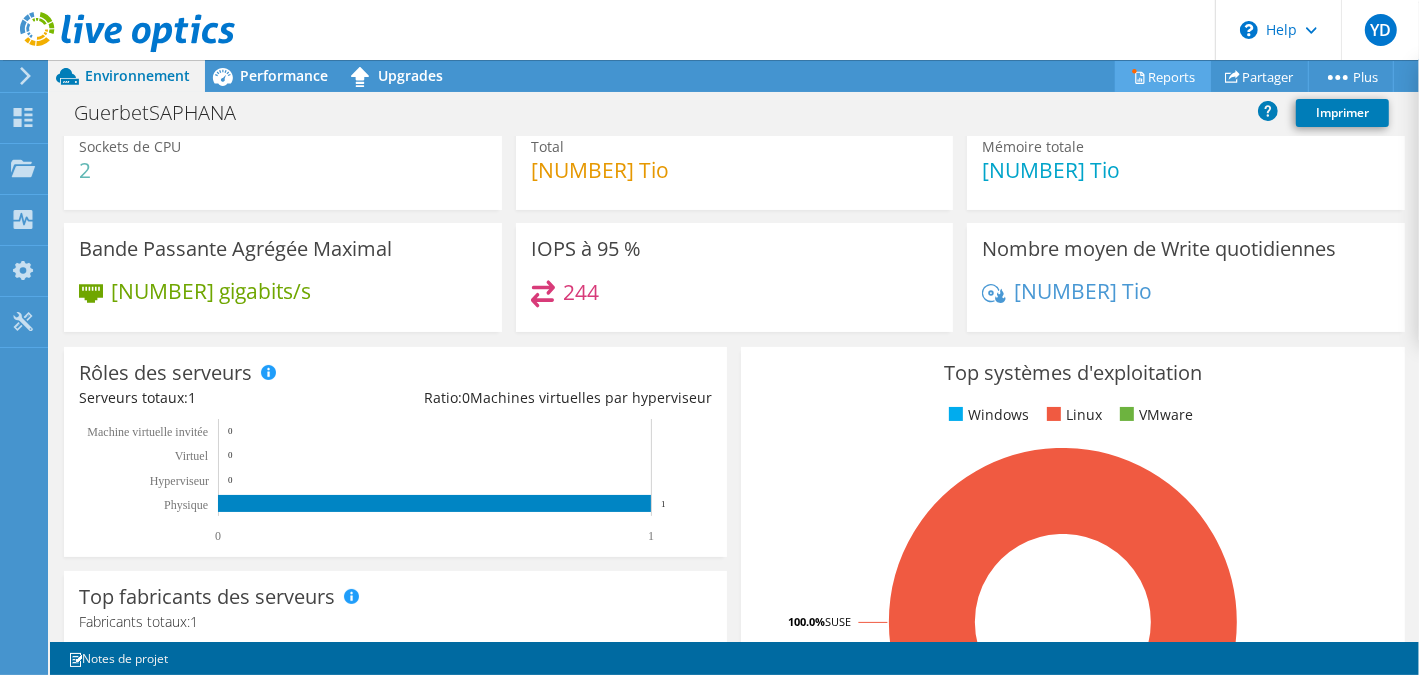 click on "Reports" at bounding box center (1163, 76) 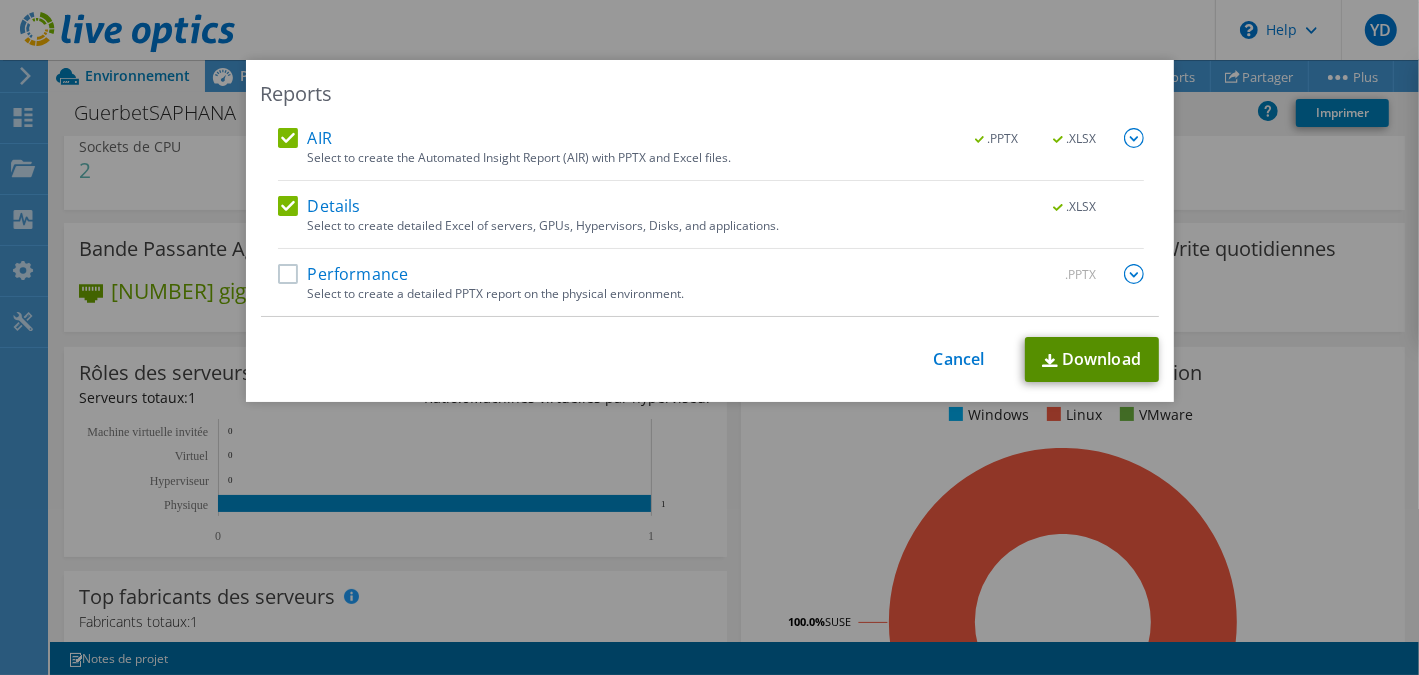 click on "Download" at bounding box center [1092, 359] 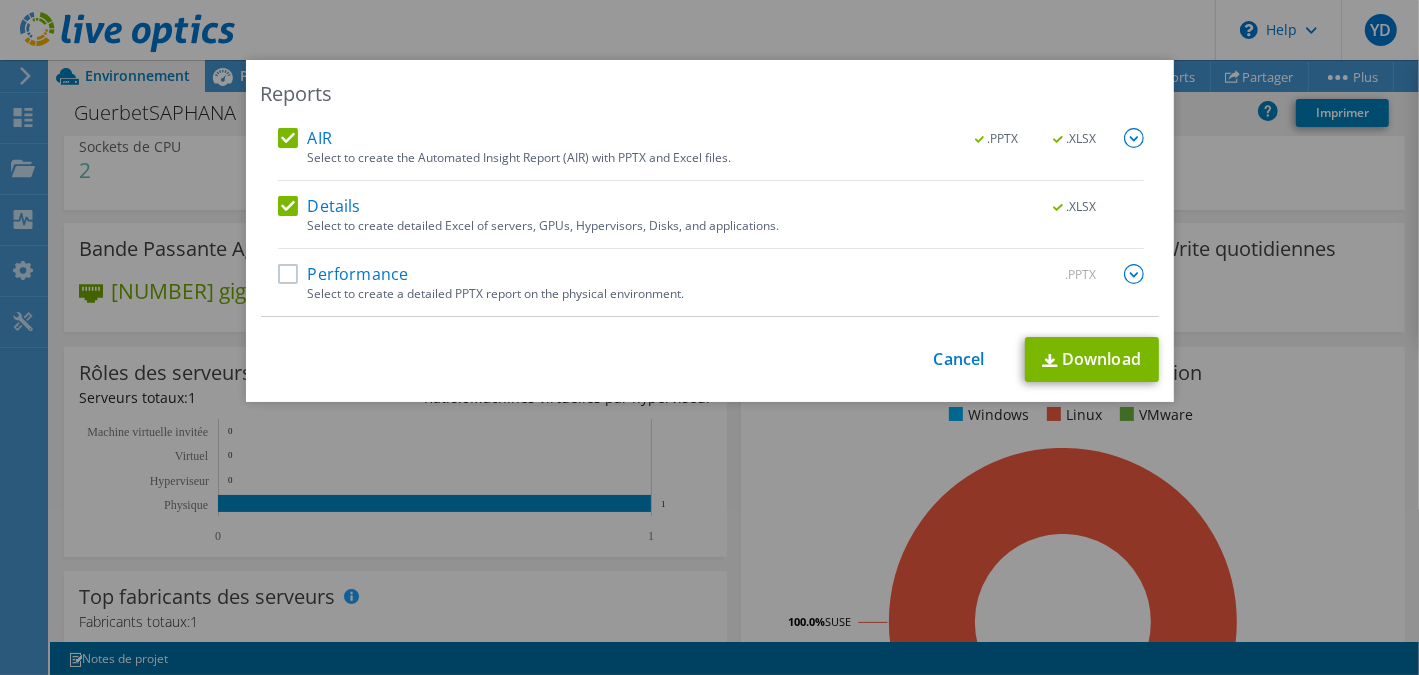 click on "Performance" at bounding box center (343, 274) 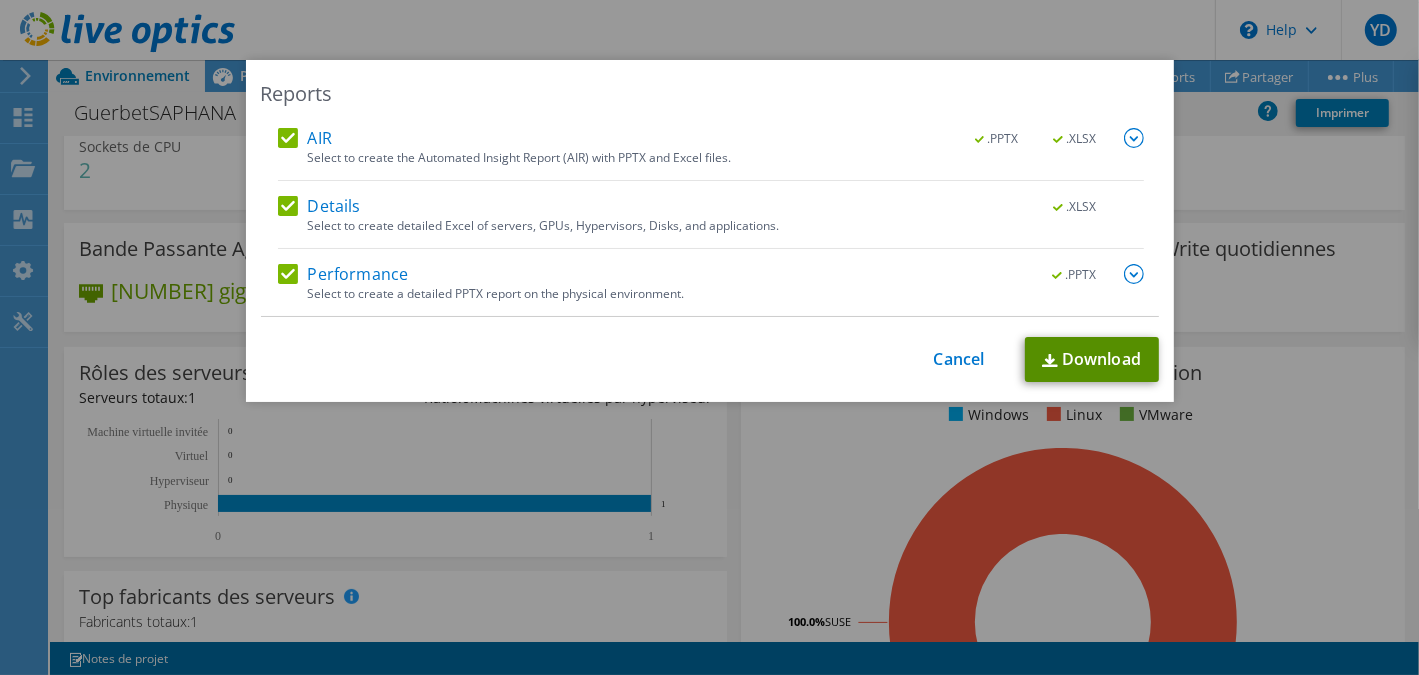 click on "Download" at bounding box center [1092, 359] 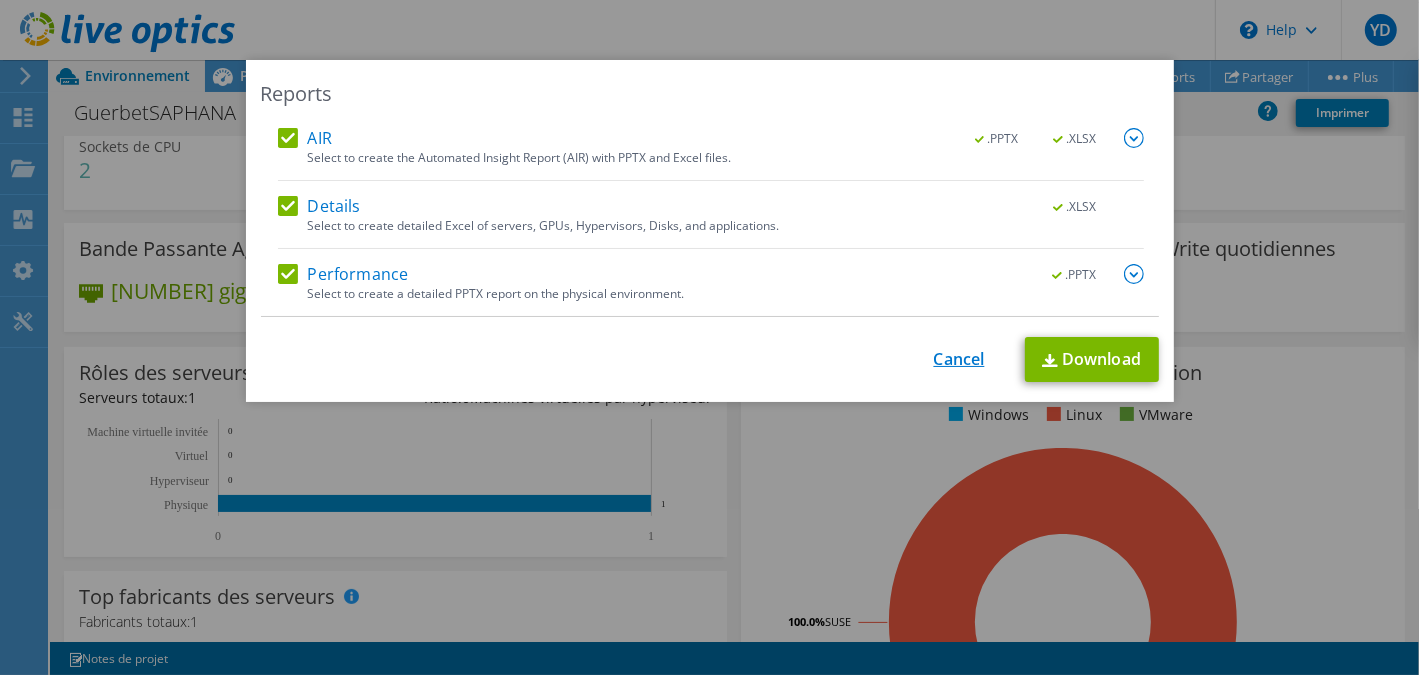 click on "Cancel" at bounding box center (959, 359) 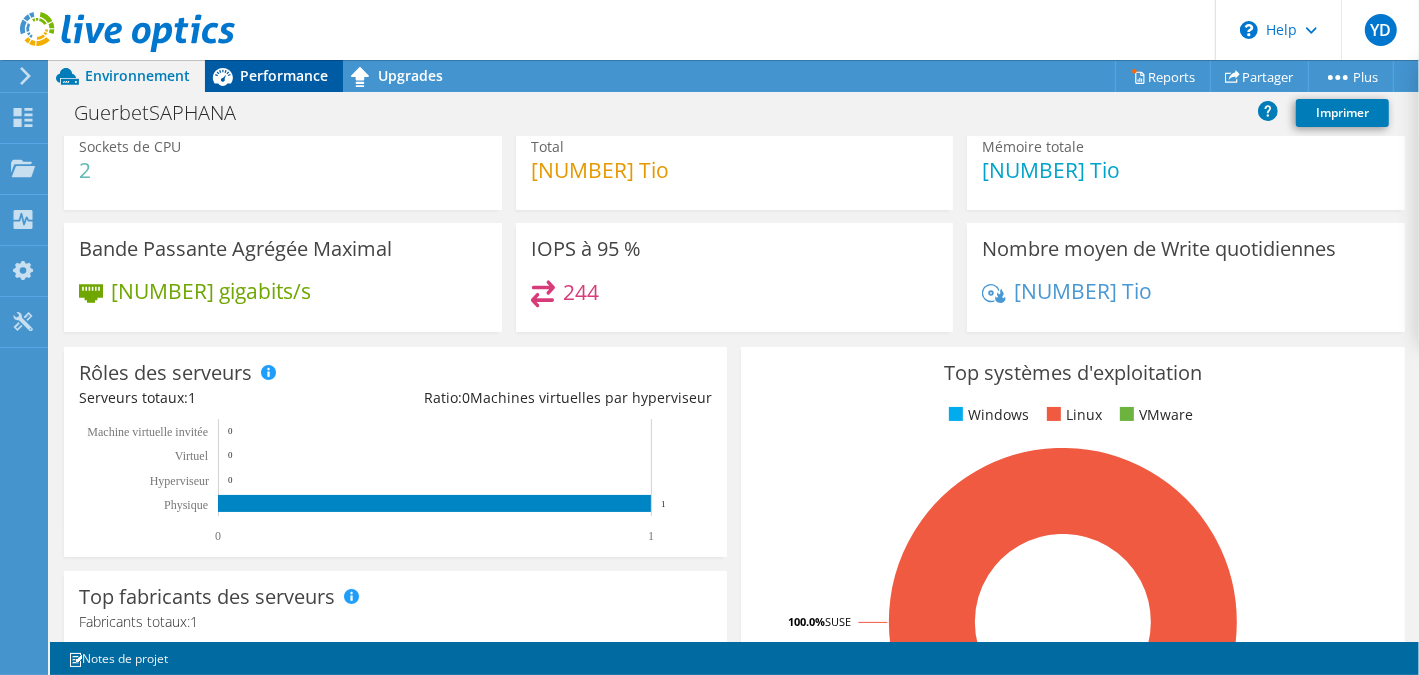 click on "Performance" at bounding box center (284, 75) 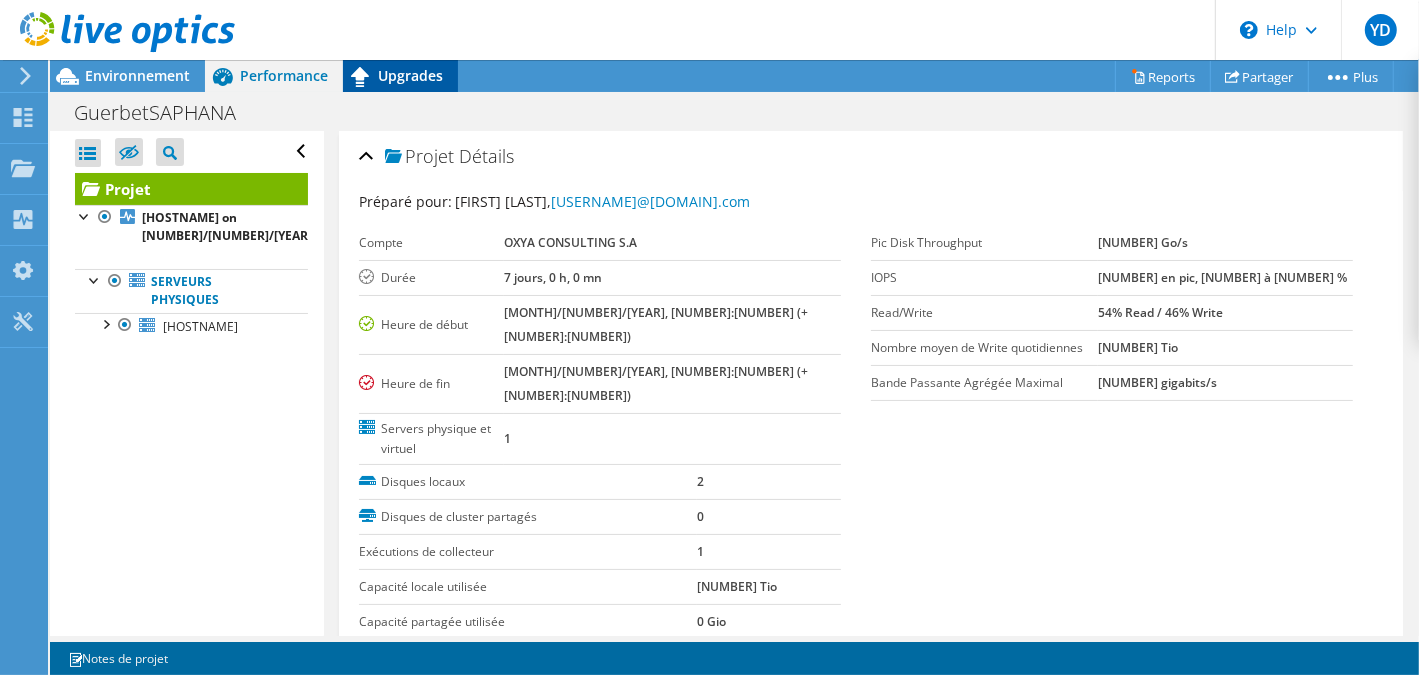 scroll, scrollTop: 0, scrollLeft: 0, axis: both 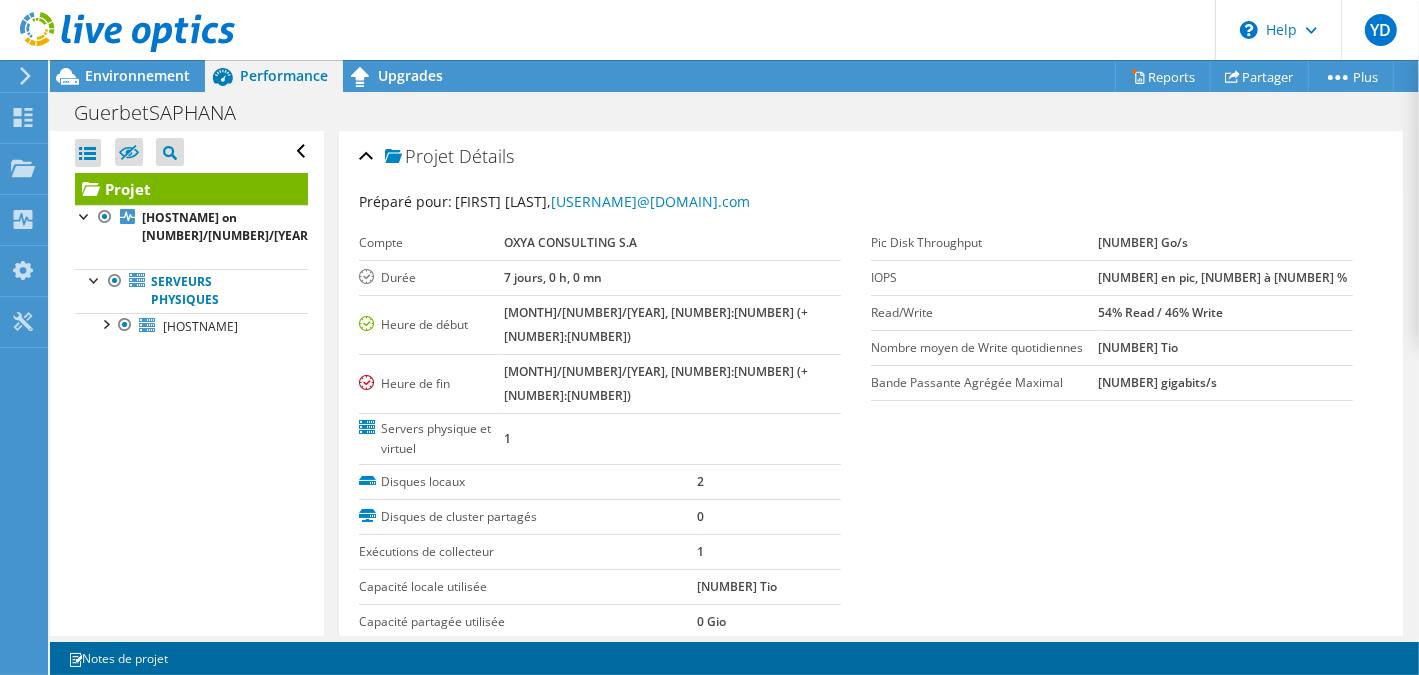 click on "Plus d'informations" at bounding box center (422, 667) 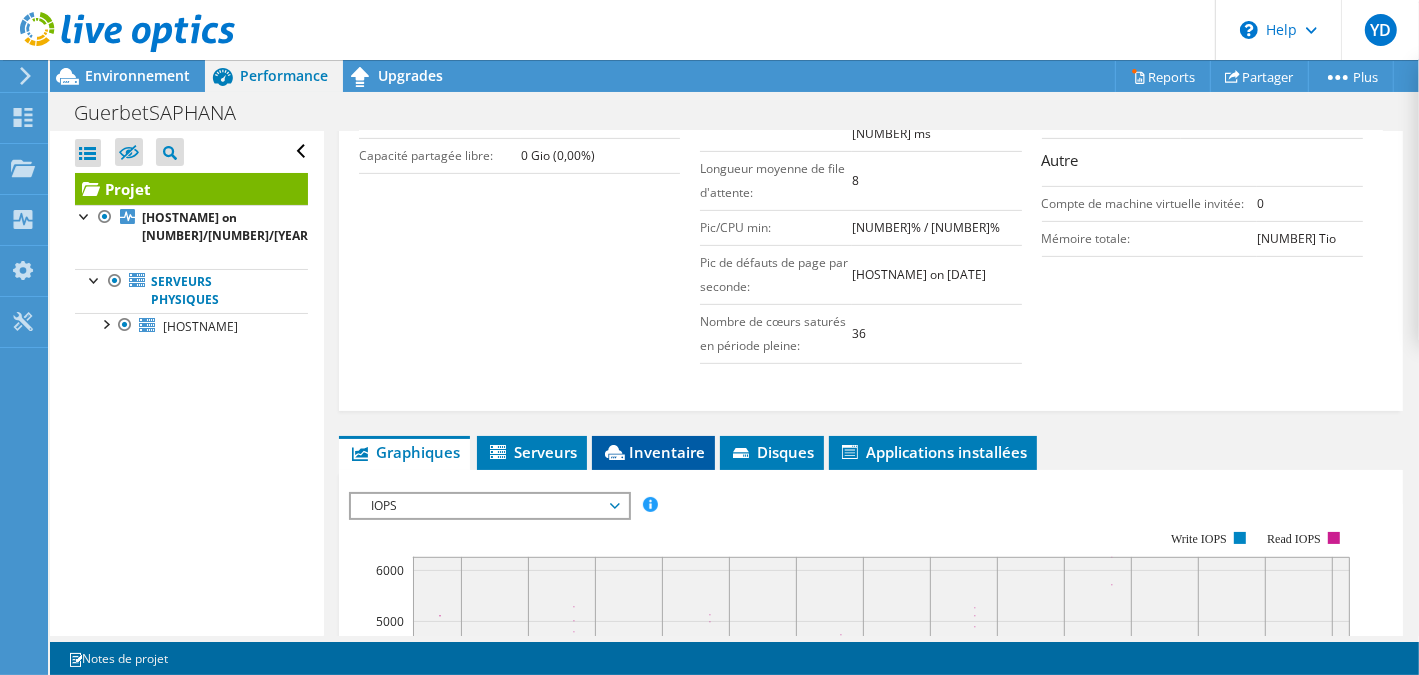 scroll, scrollTop: 0, scrollLeft: 0, axis: both 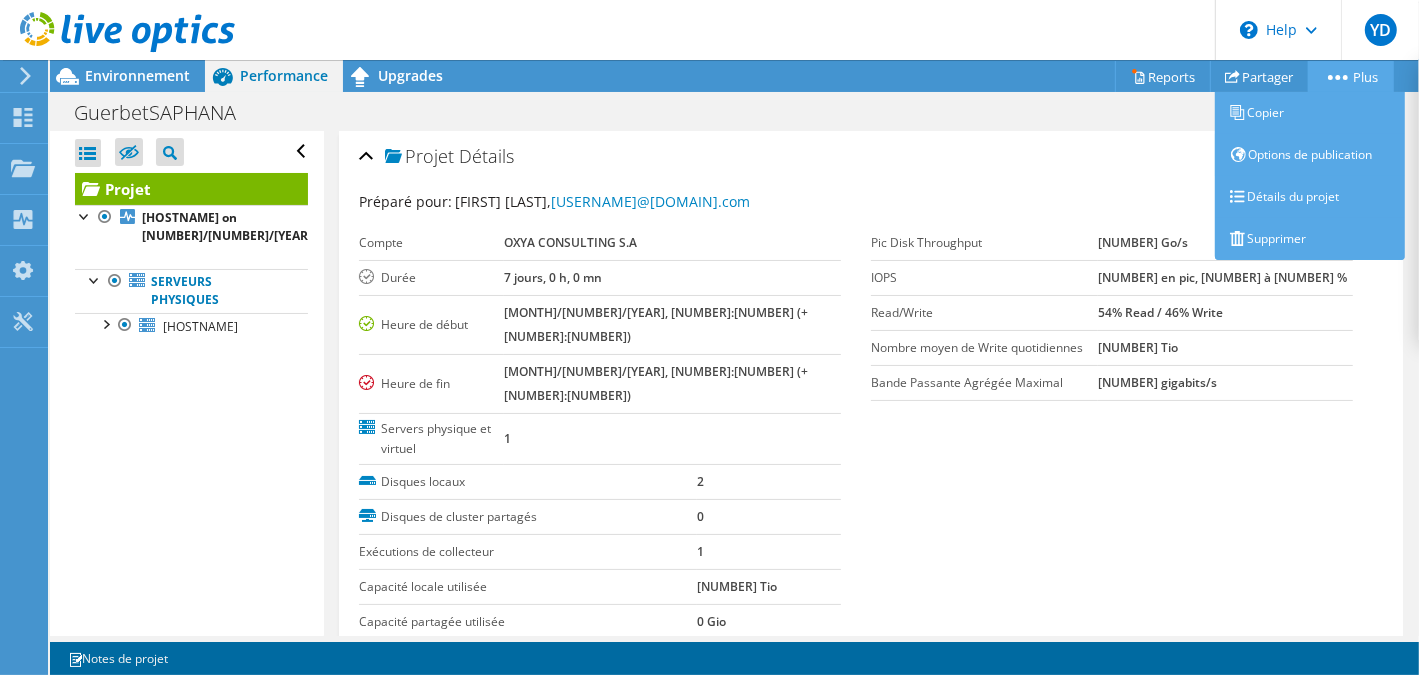 click 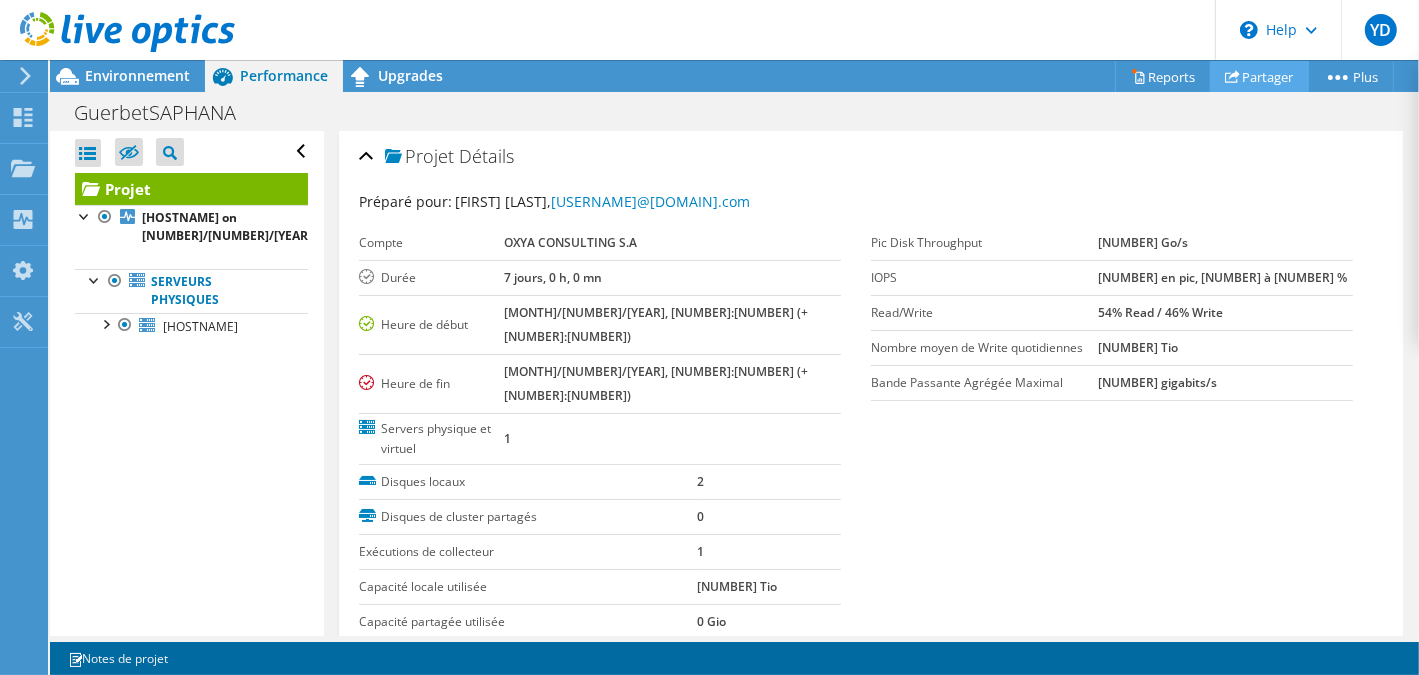 click on "Partager" at bounding box center [1259, 76] 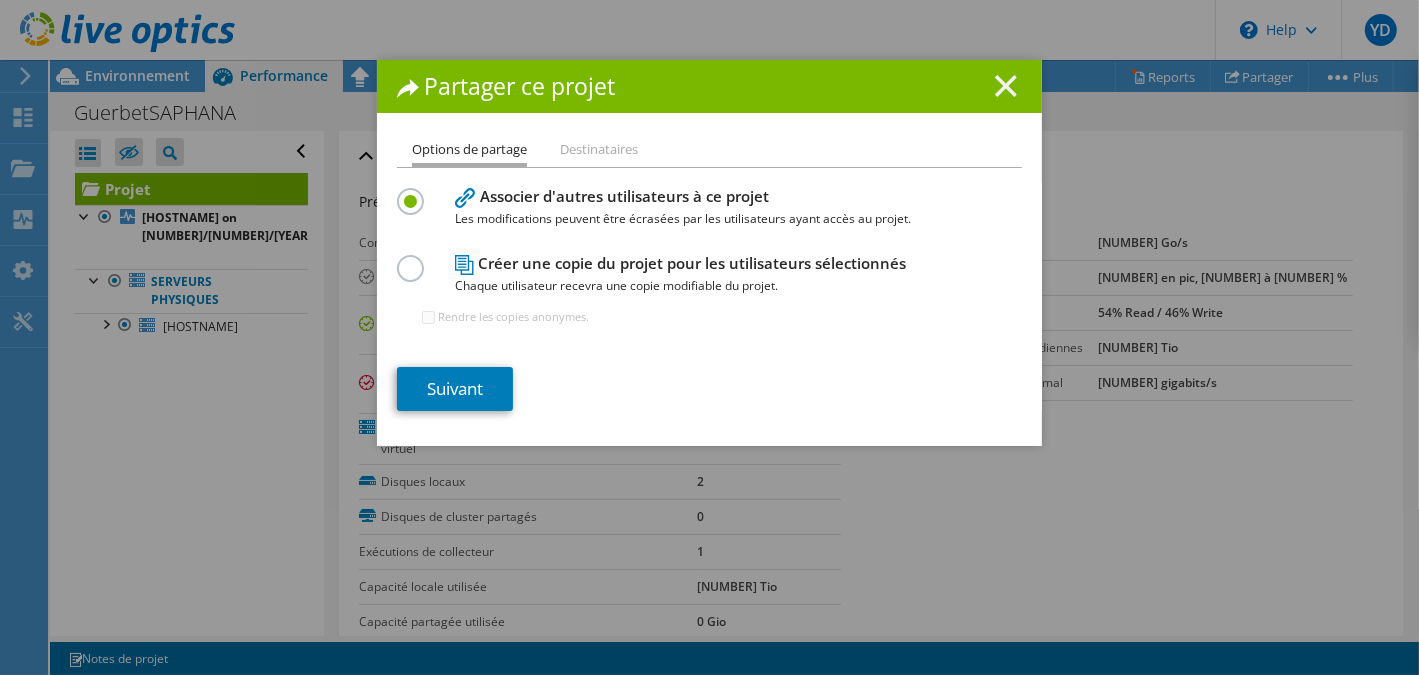 click 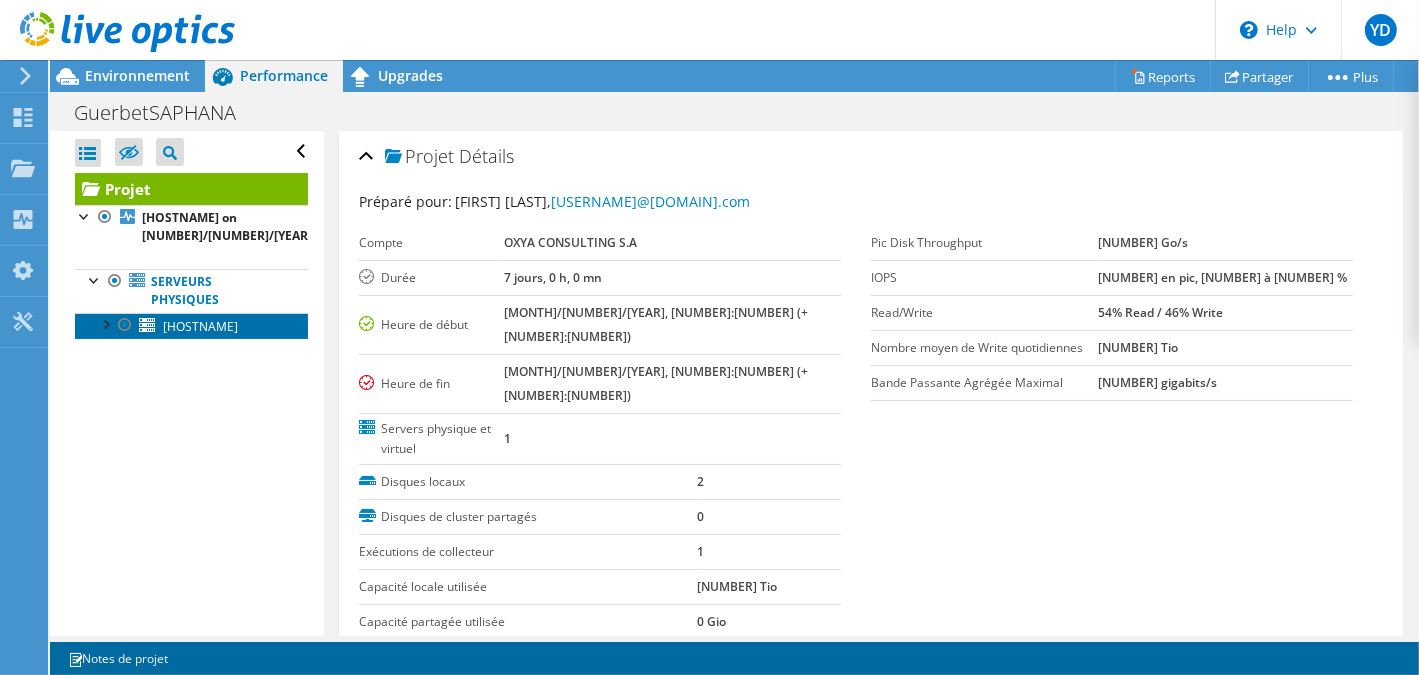 click on "[HOSTNAME]" at bounding box center [200, 326] 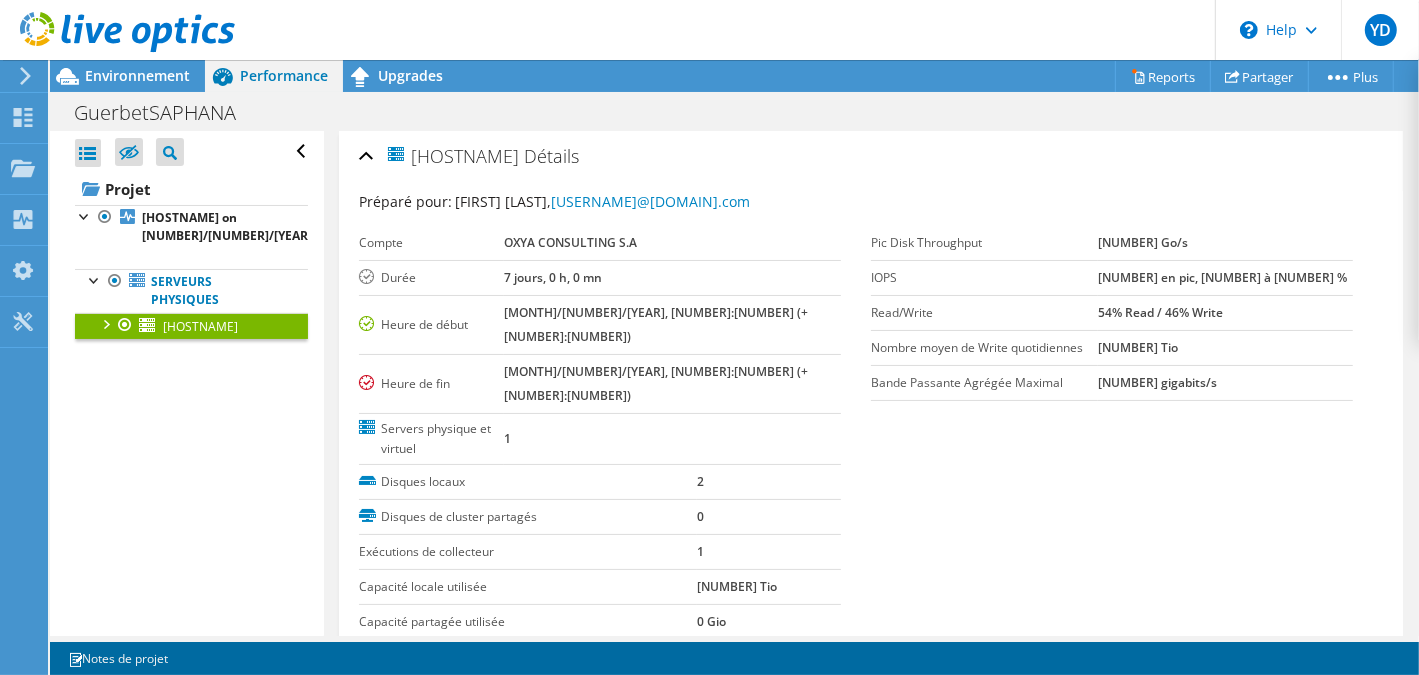 click at bounding box center [105, 323] 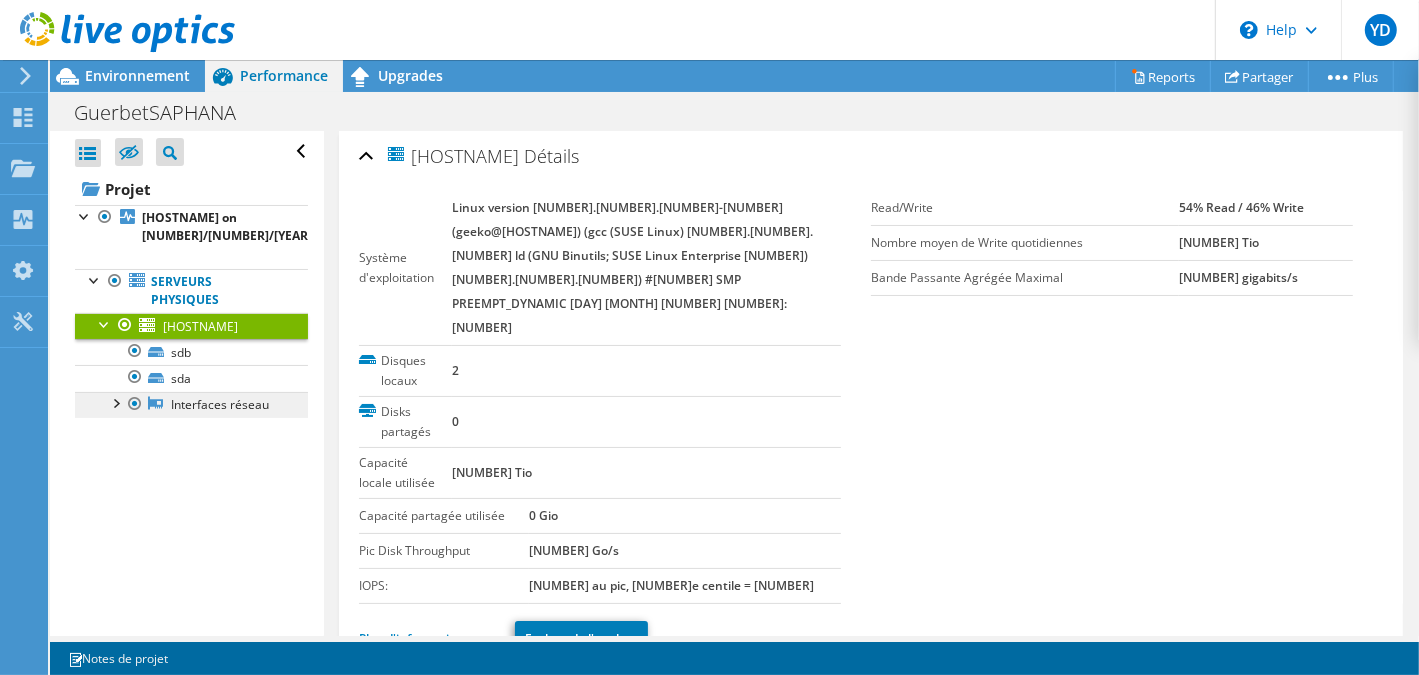 click on "Interfaces réseau" at bounding box center [191, 405] 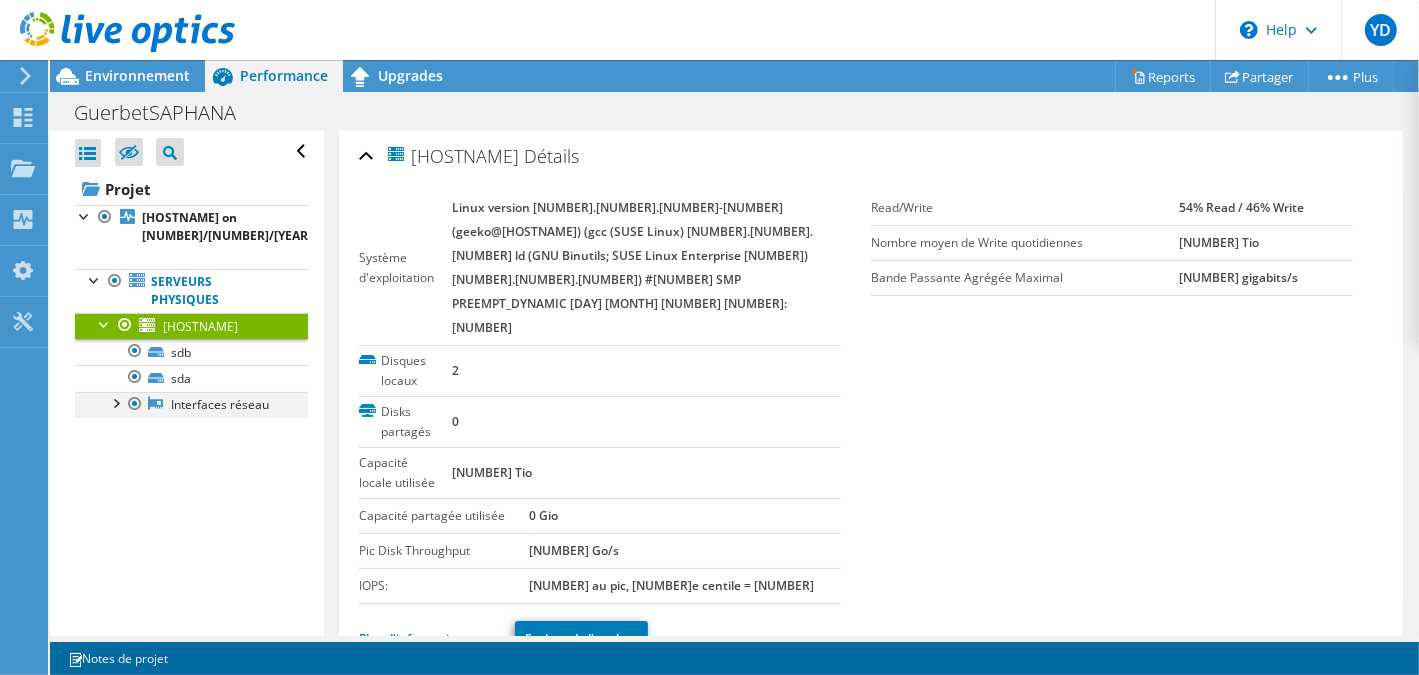 click at bounding box center (115, 402) 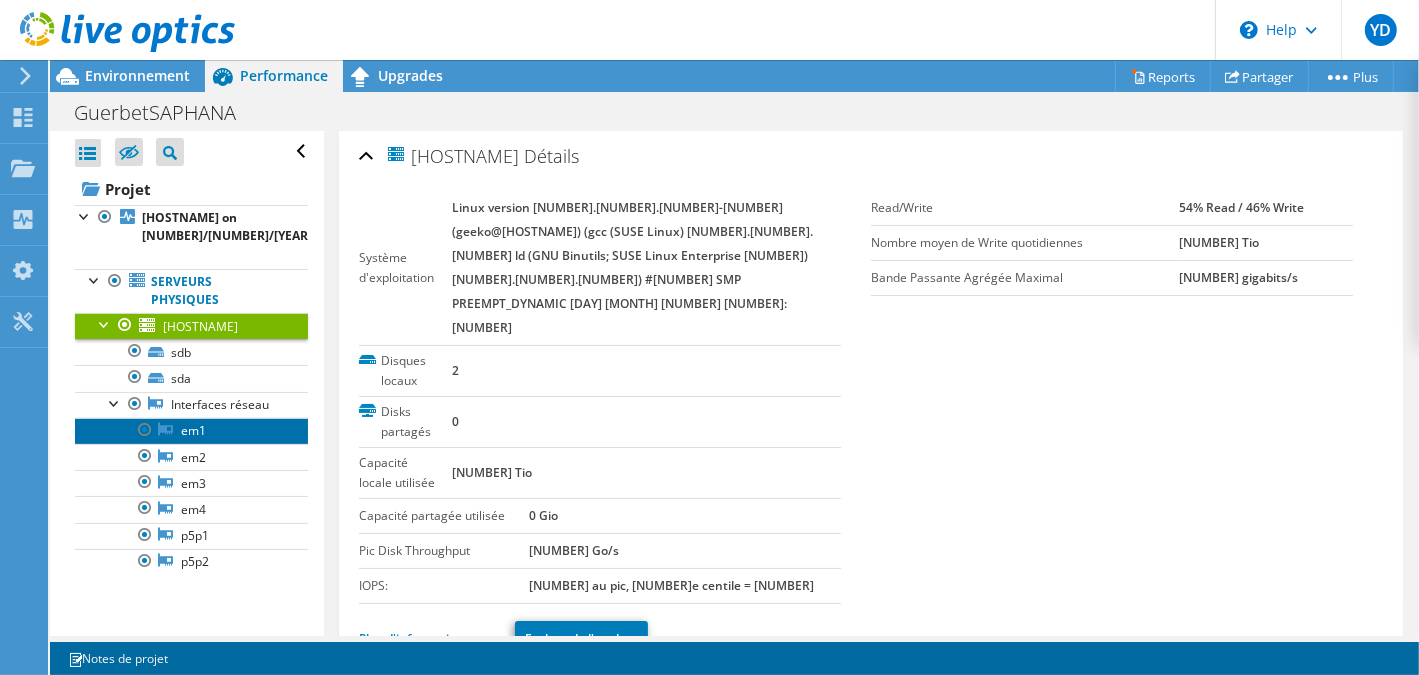 click on "em1" at bounding box center [191, 431] 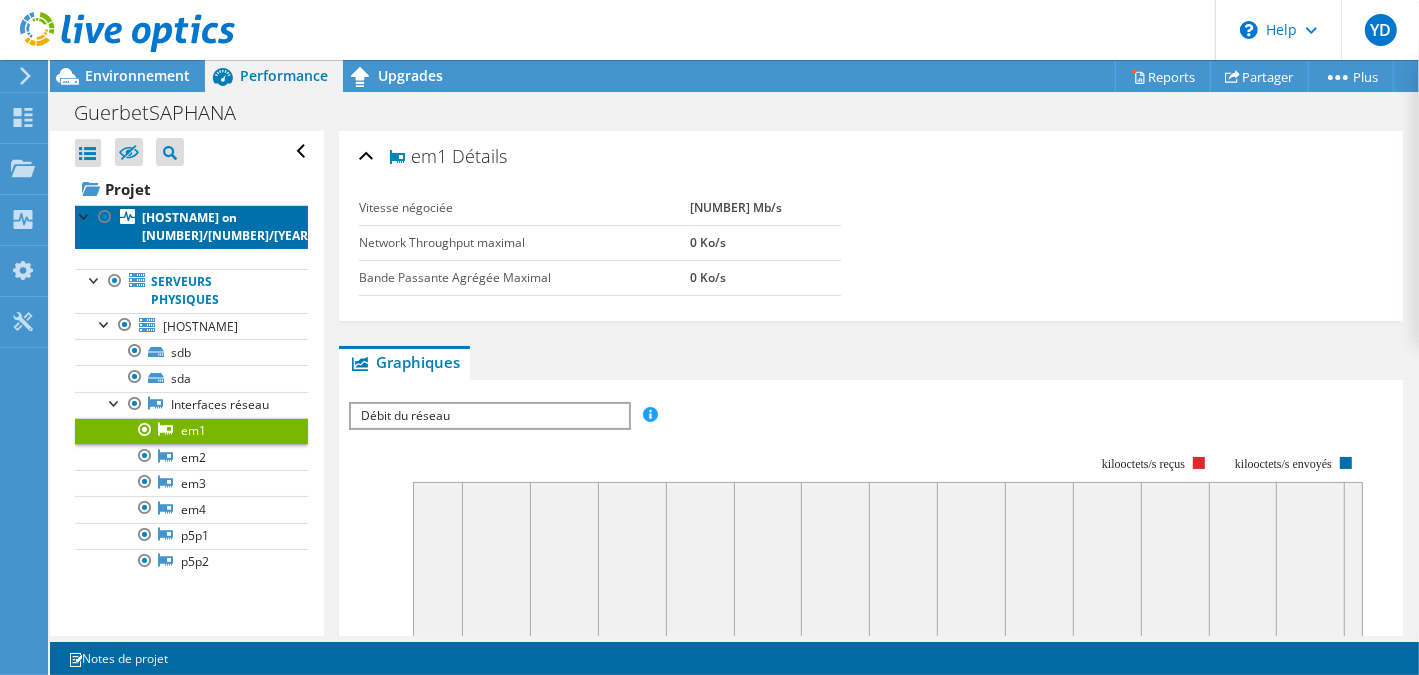 click on "[HOSTNAME] on [NUMBER]/[NUMBER]/[YEAR]" at bounding box center (227, 226) 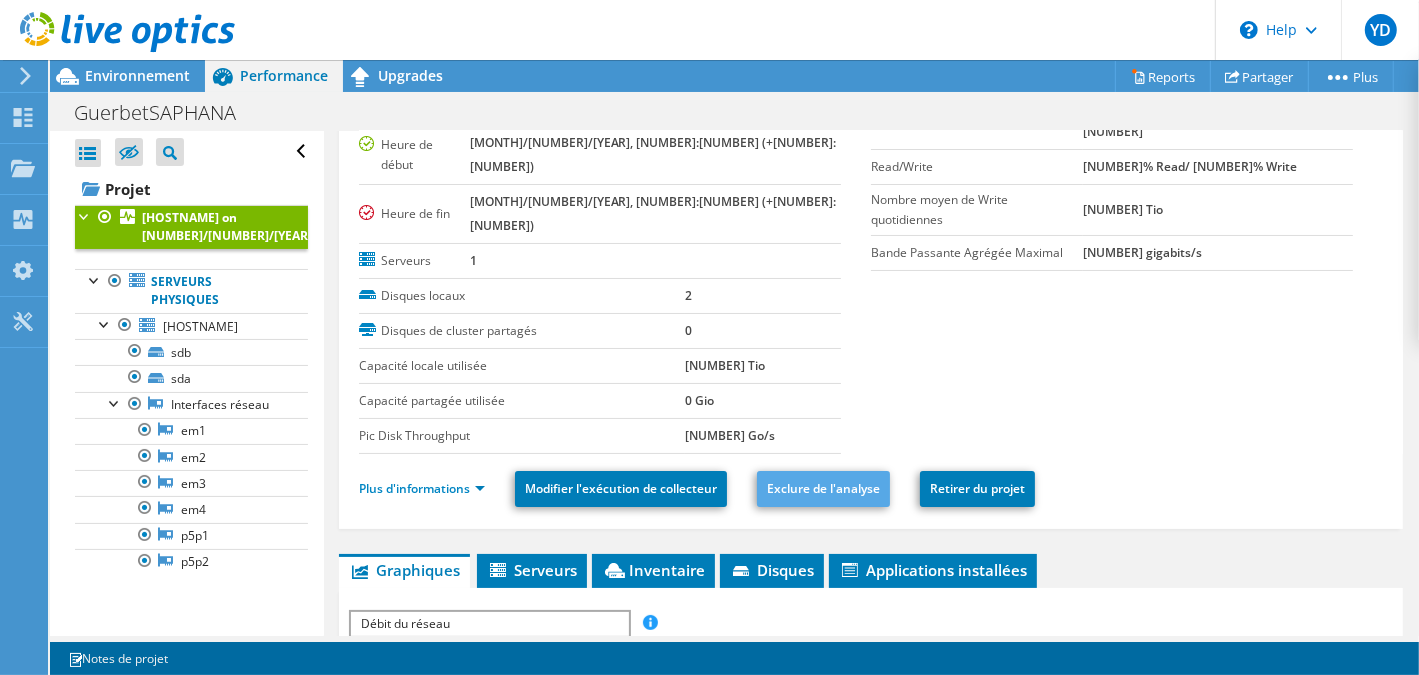 scroll, scrollTop: 200, scrollLeft: 0, axis: vertical 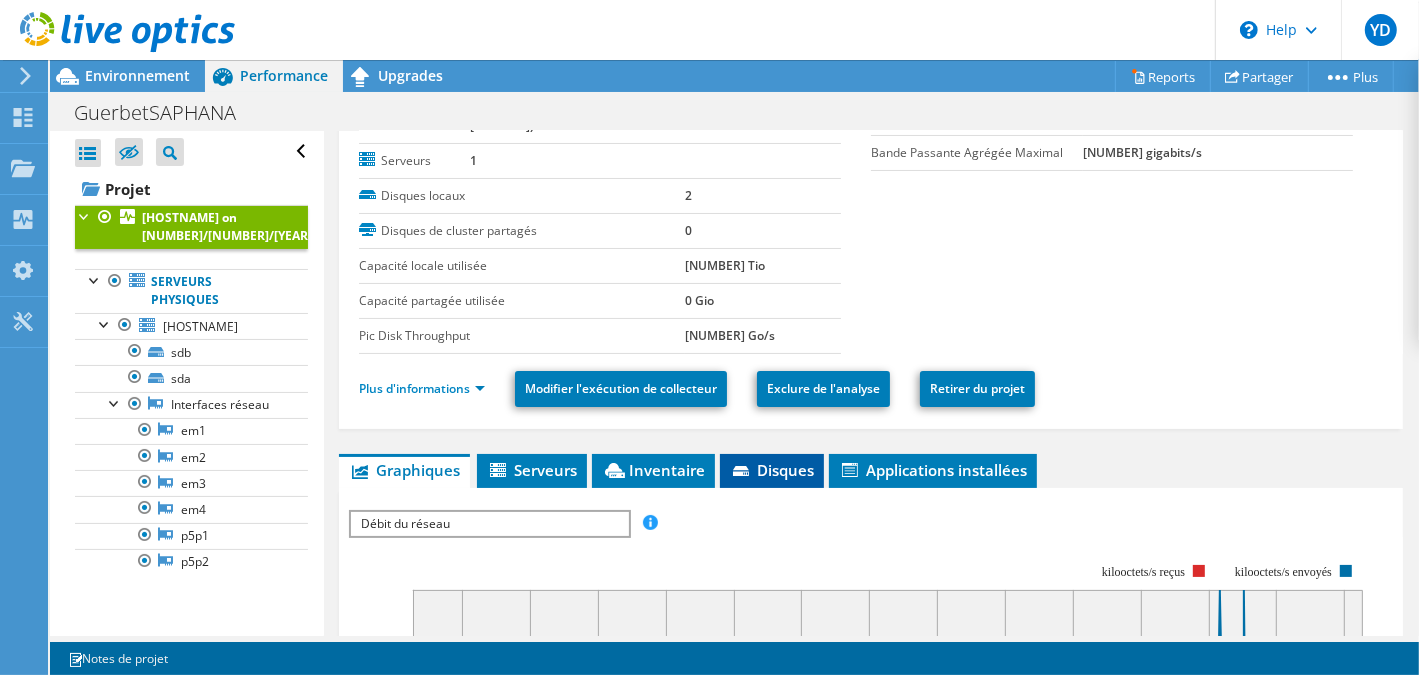 click on "Disques" at bounding box center (772, 470) 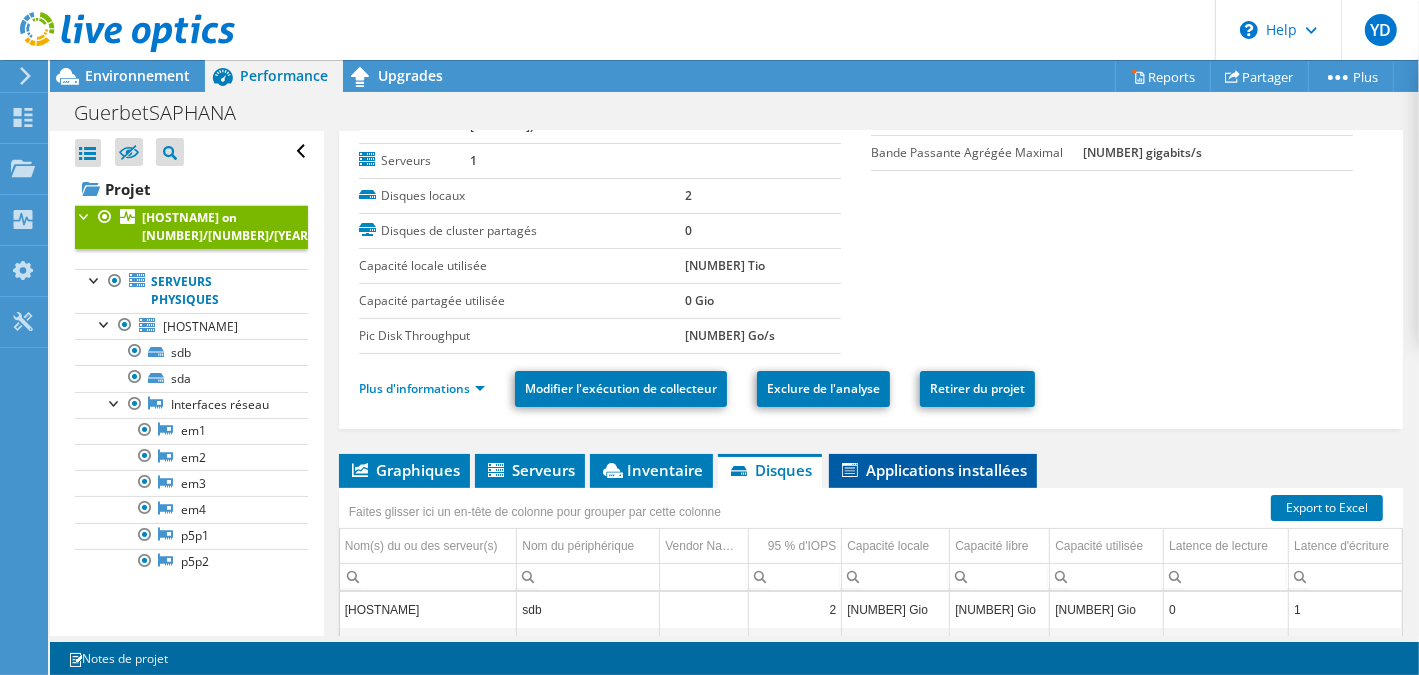 scroll, scrollTop: 300, scrollLeft: 0, axis: vertical 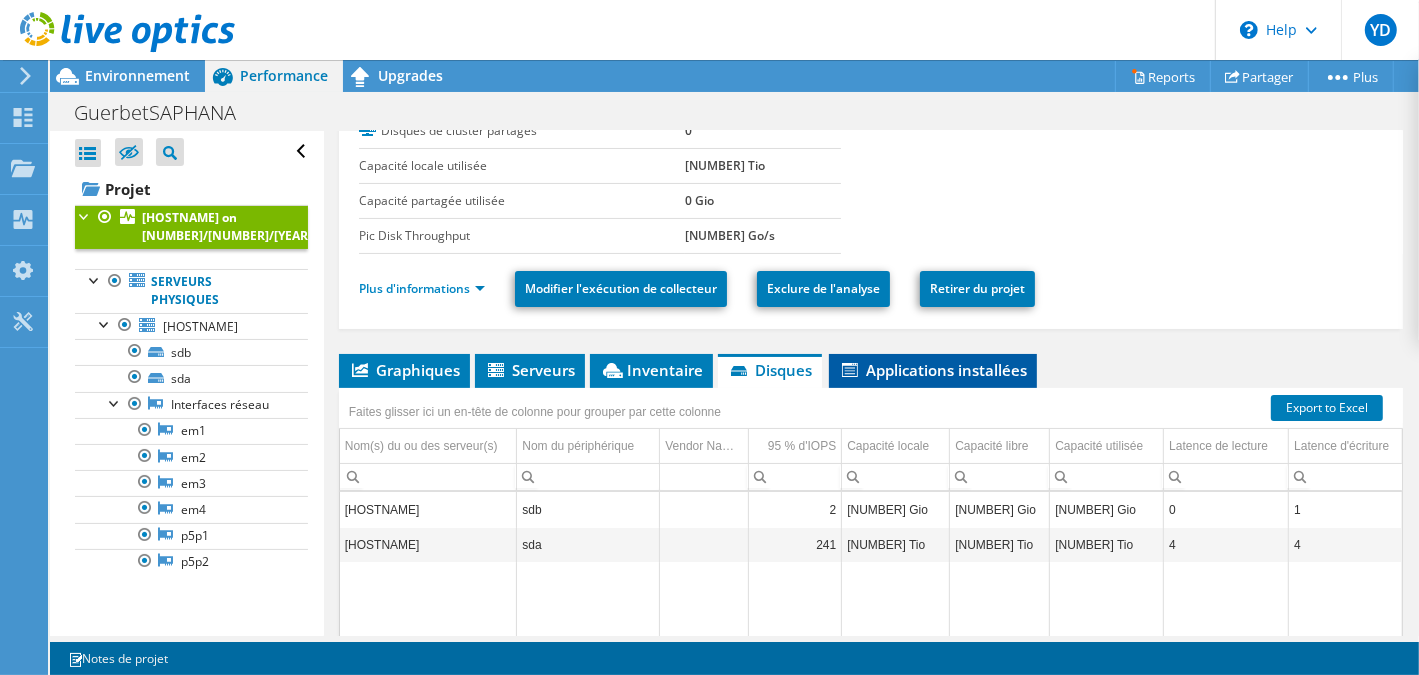 click on "Applications installées" at bounding box center [933, 370] 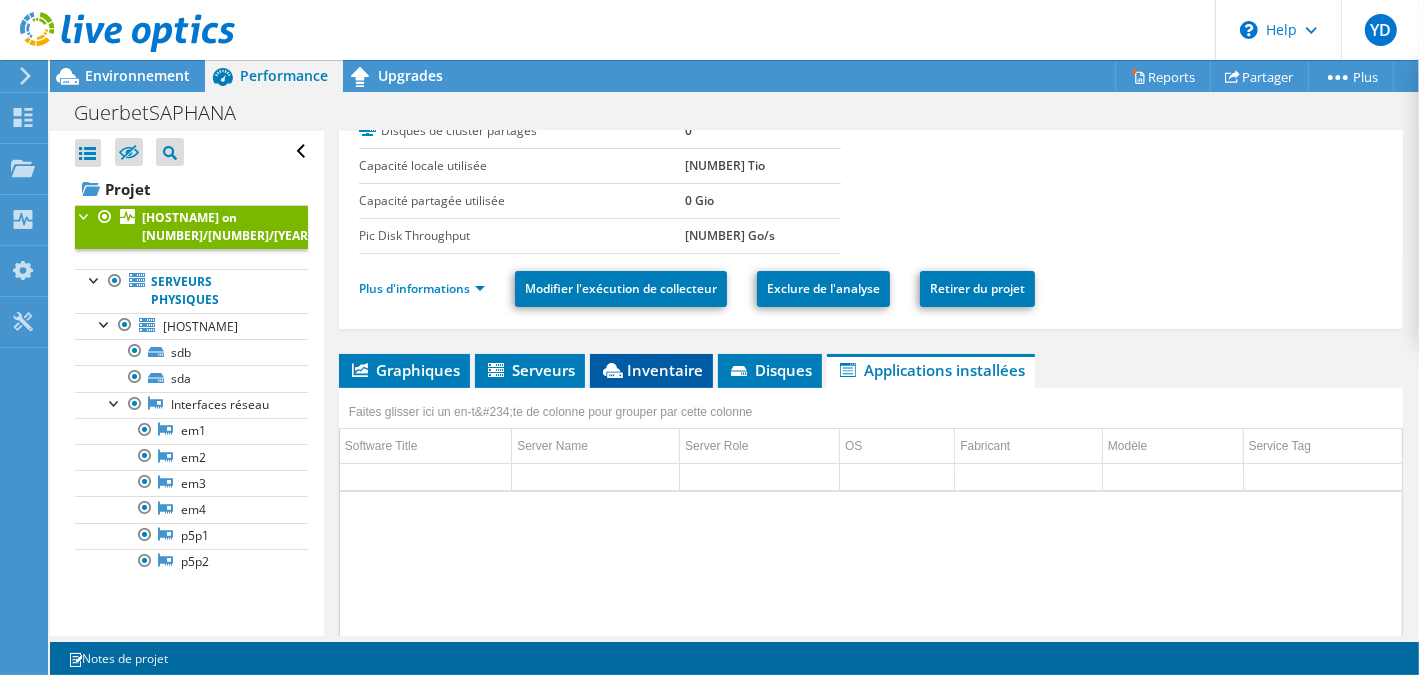 click on "Inventaire" at bounding box center [651, 370] 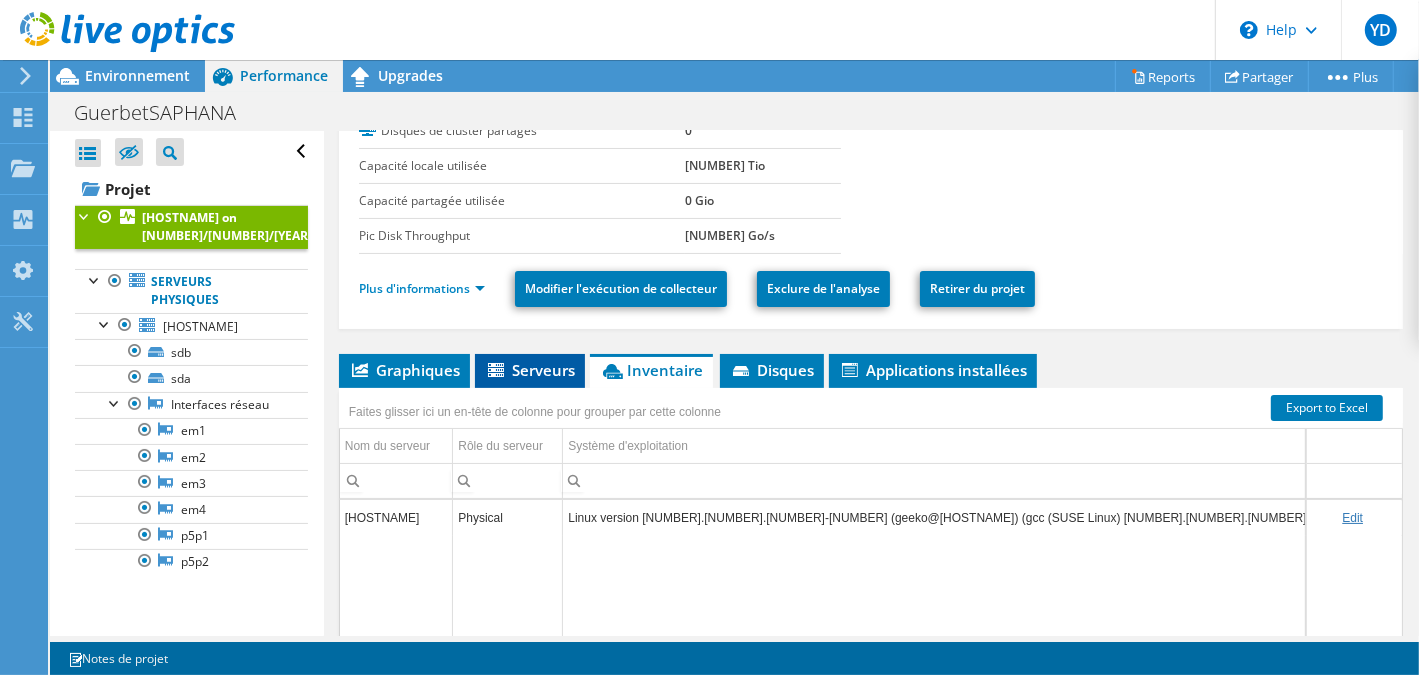 click on "Serveurs" at bounding box center [530, 370] 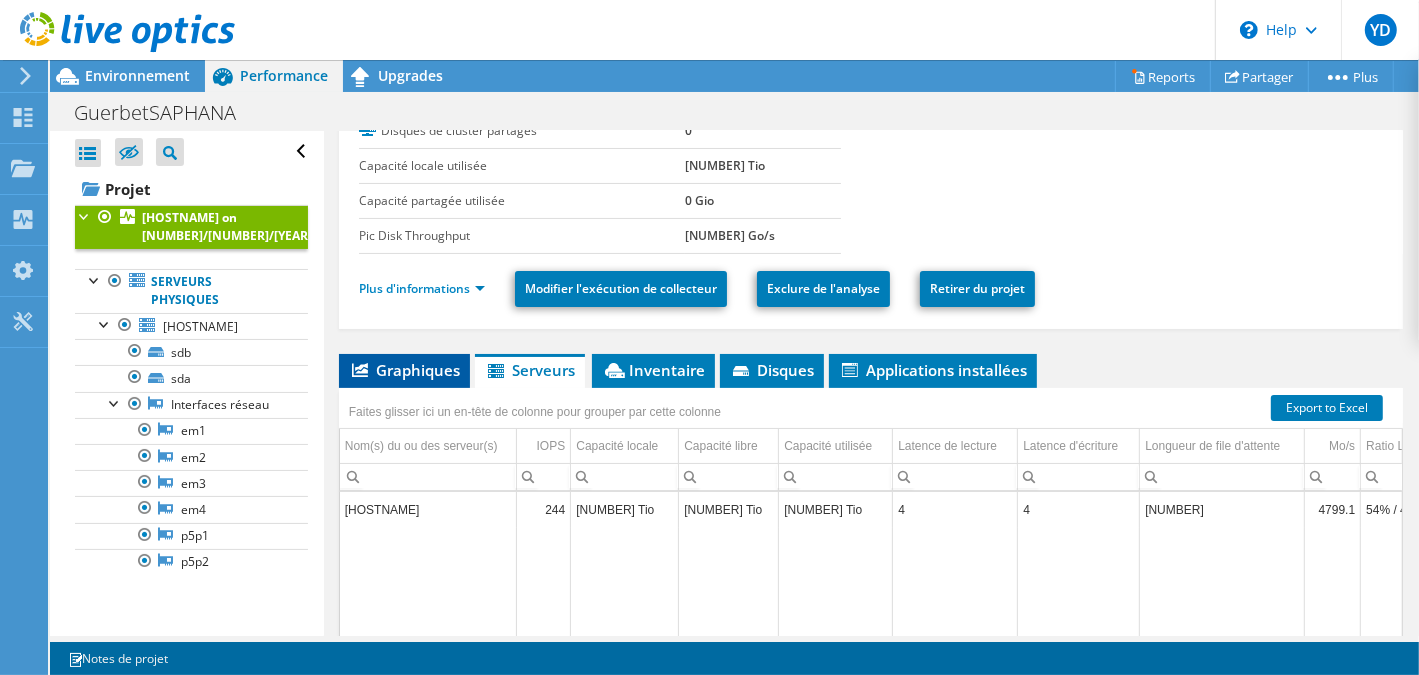 click on "Graphiques" at bounding box center (404, 370) 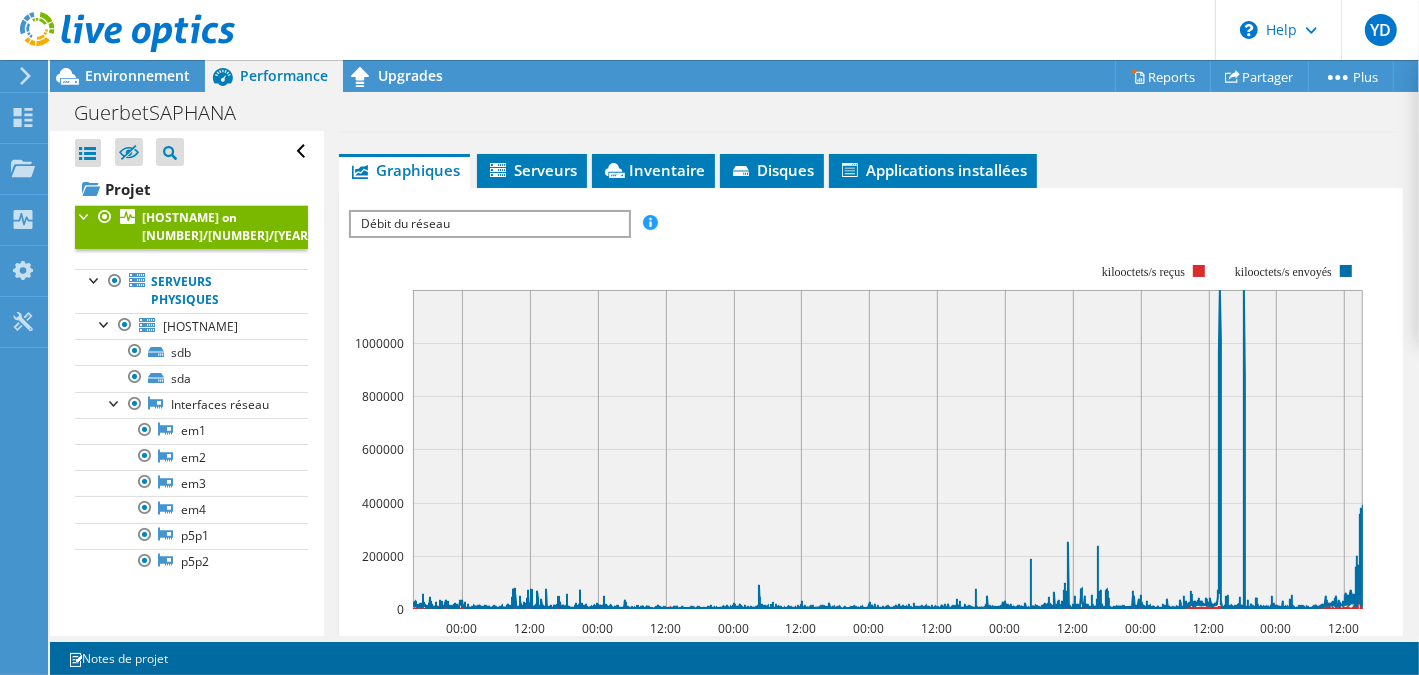 scroll, scrollTop: 400, scrollLeft: 0, axis: vertical 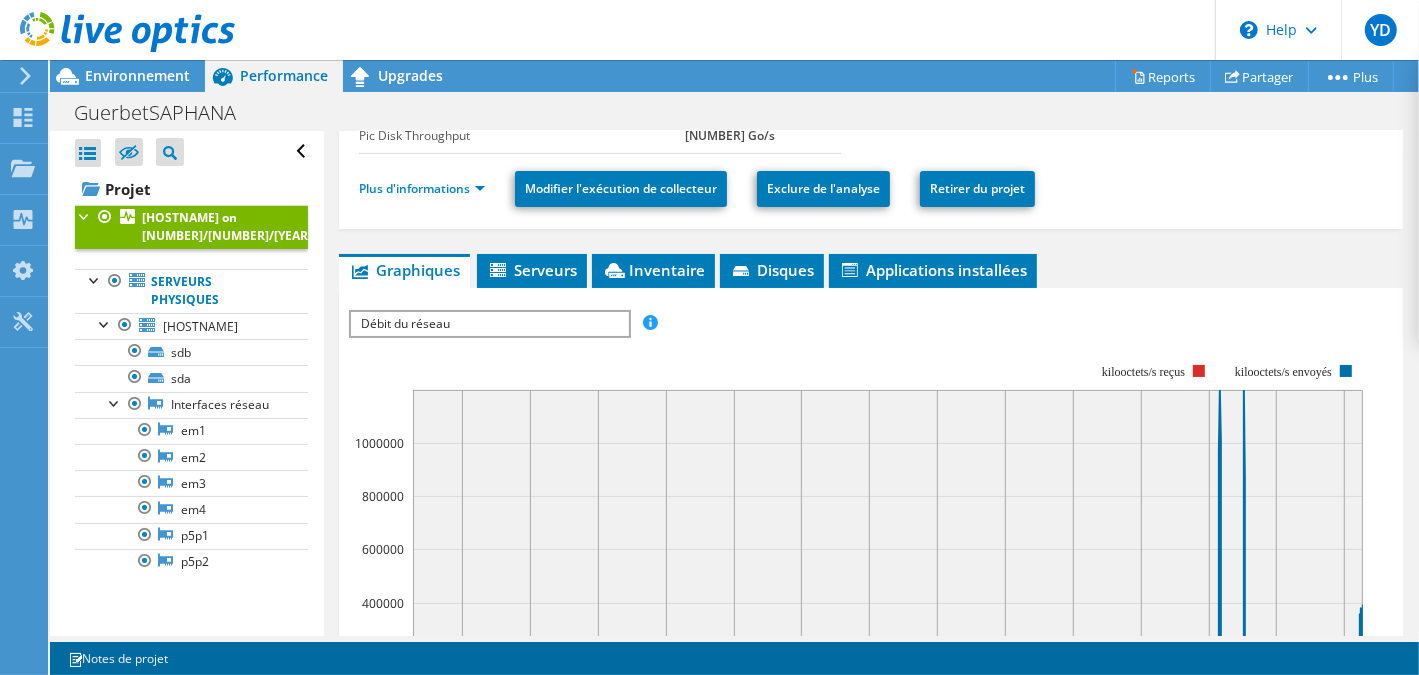 click on "Débit du réseau" at bounding box center (489, 324) 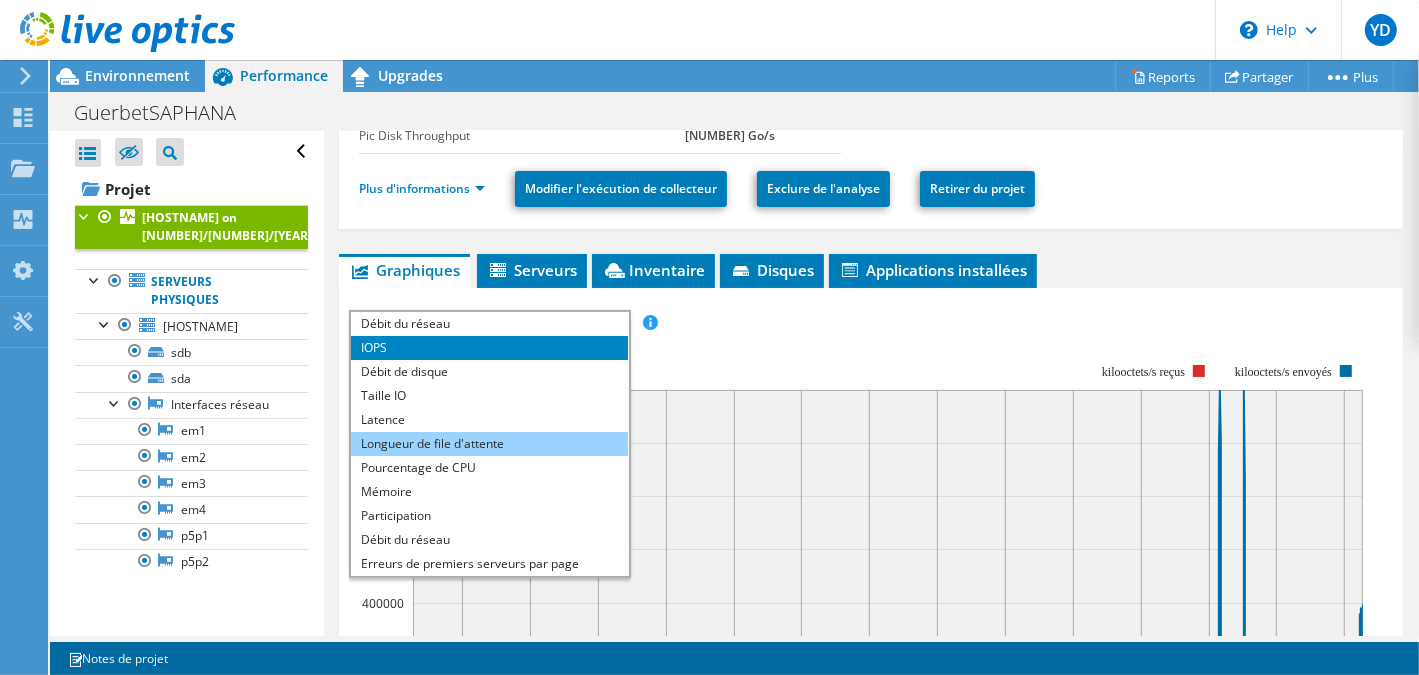 click on "Longueur de file d'attente" at bounding box center (489, 444) 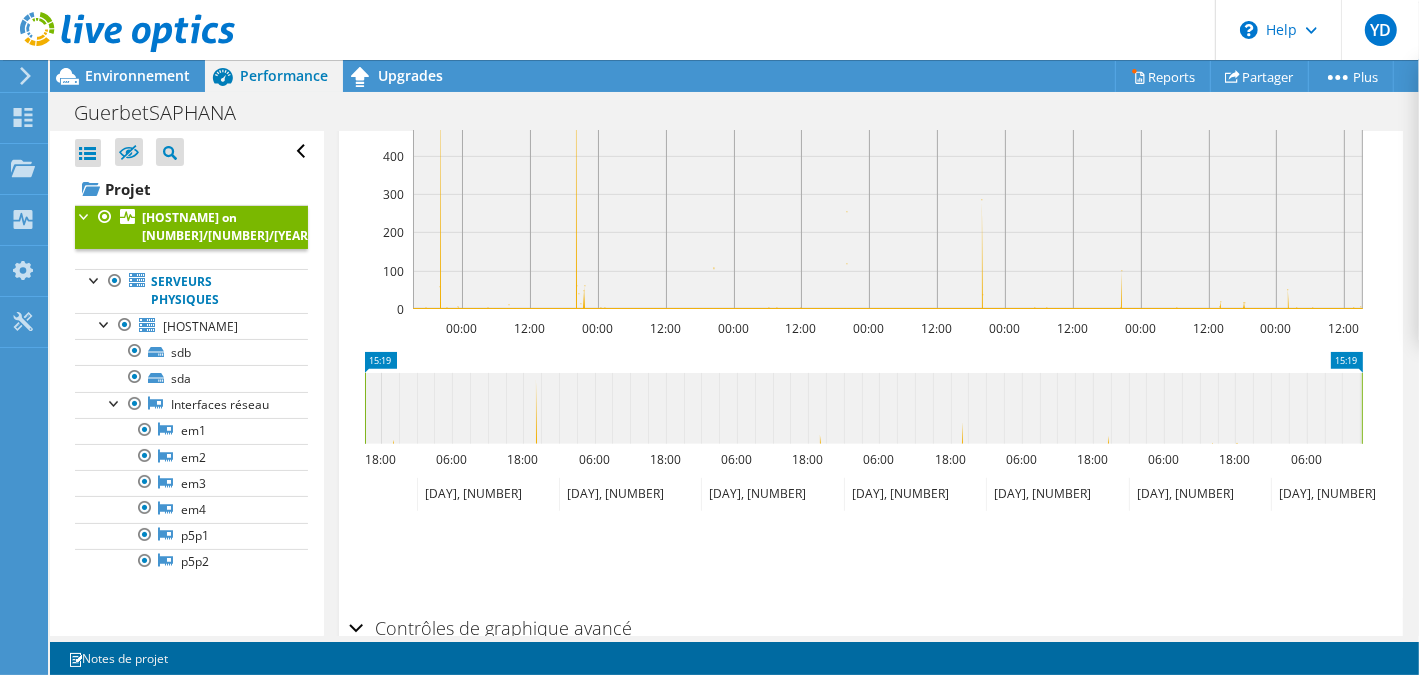 scroll, scrollTop: 856, scrollLeft: 0, axis: vertical 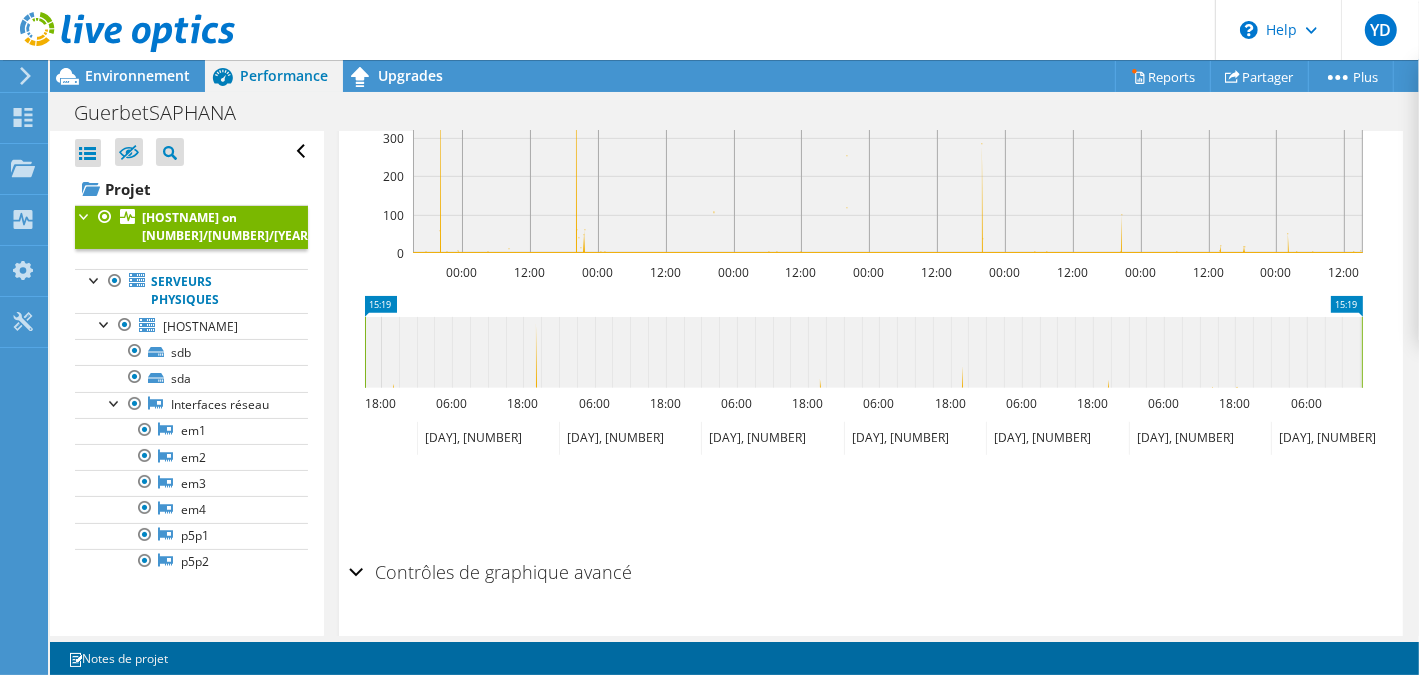 click on "Contrôles de graphique avancé" at bounding box center (490, 572) 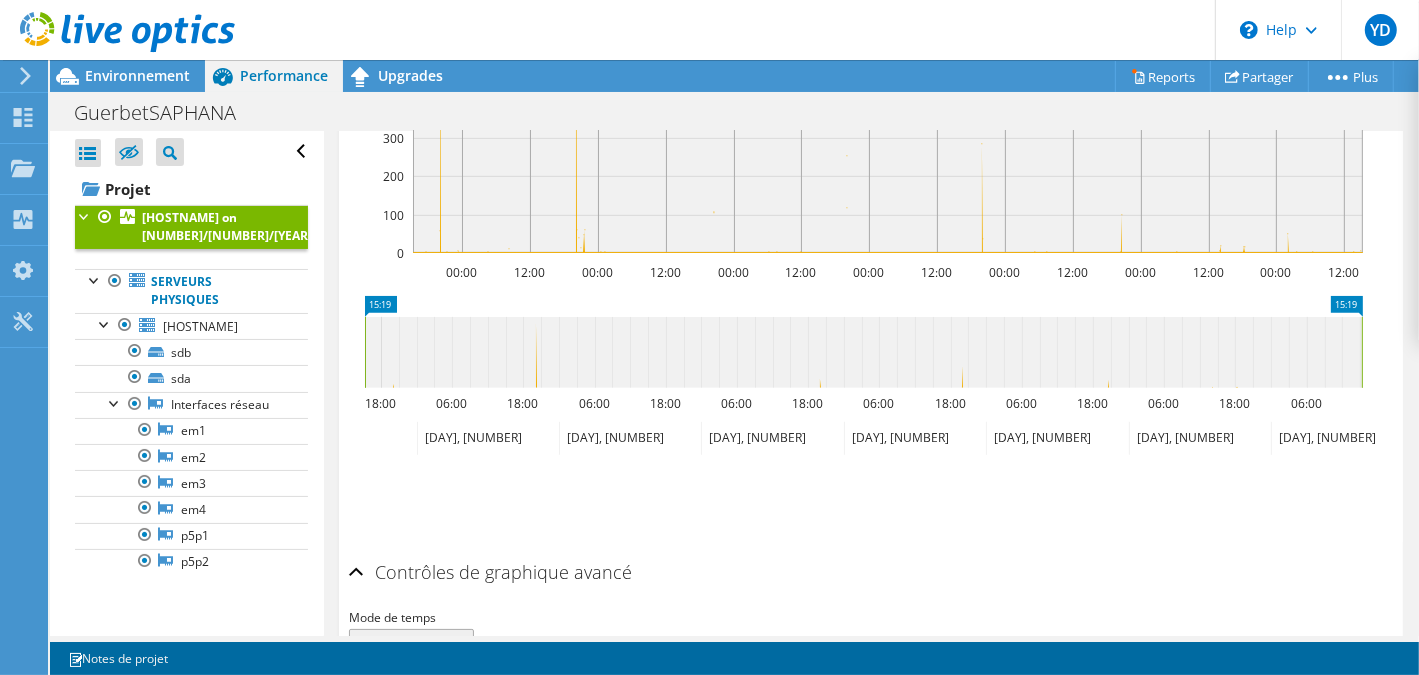 scroll, scrollTop: 935, scrollLeft: 0, axis: vertical 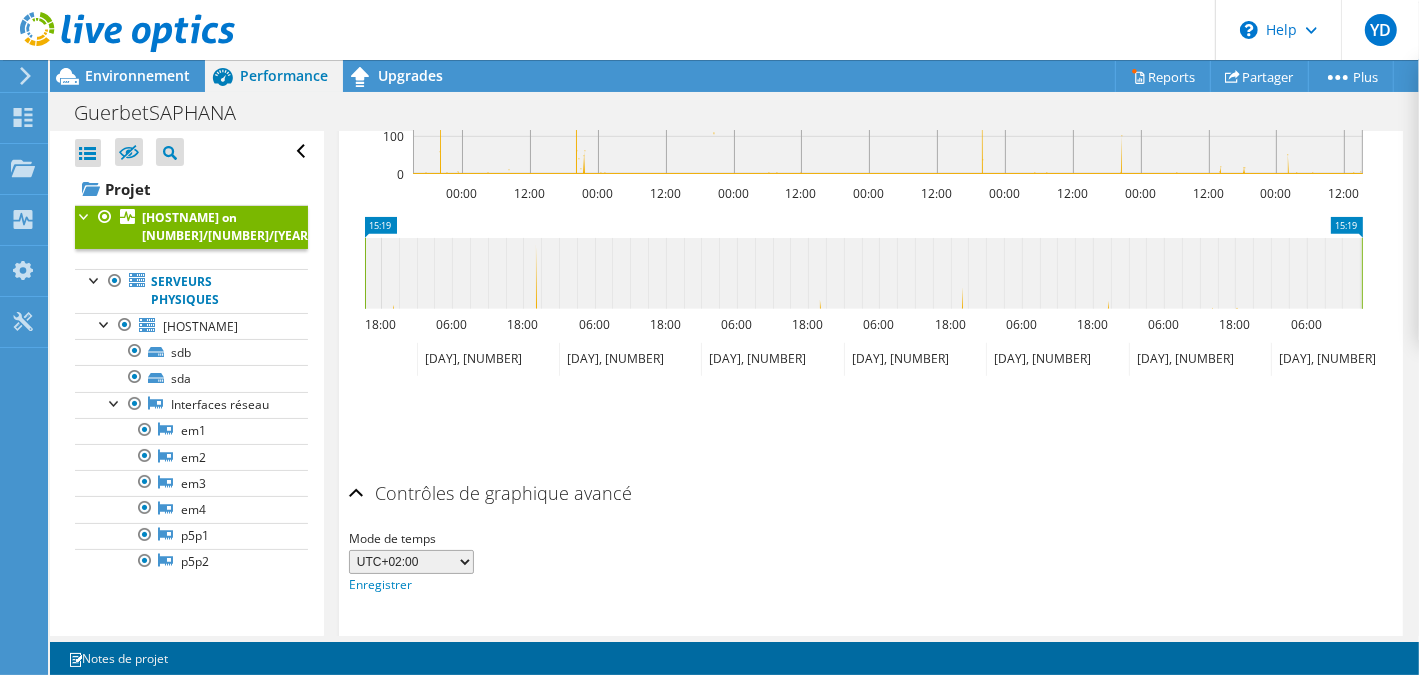 click on "UTC-12:00
UTC-11:00
UTC-10:00
UTC-09:30
UTC-09:00
UTC-08:00
UTC-07:00
UTC-06:00
UTC-05:00
UTC-04:30
UTC-04:00
UTC-03:30
UTC-03:00
UTC-02:00
UTC-01:00
UTC 00:00
UTC+01:00
UTC+02:00
UTC+03:00
UTC+03:30
UTC+04:00
UTC+04:30
UTC+05:00
UTC+05:30
UTC+05:45
UTC+06:00
UTC+06:30
UTC+07:00
UTC+08:00
UTC+08:30
UTC+08:45
UTC+09:00
UTC+09:30
UTC+10:00
UTC+10:30
UTC+11:00
UTC+11:30
UTC+12:00
UTC+12:45
UTC+13:00
UTC+14:00" at bounding box center [411, 562] 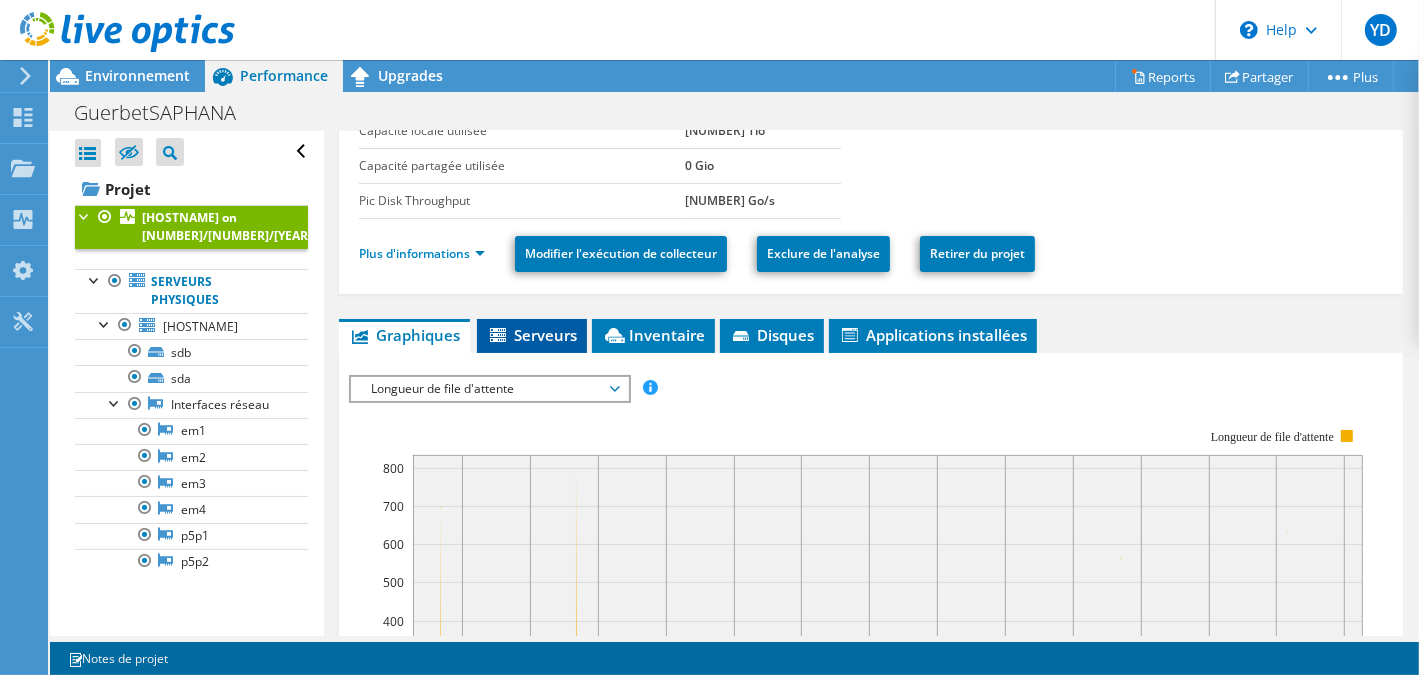 click on "Serveurs" at bounding box center (532, 335) 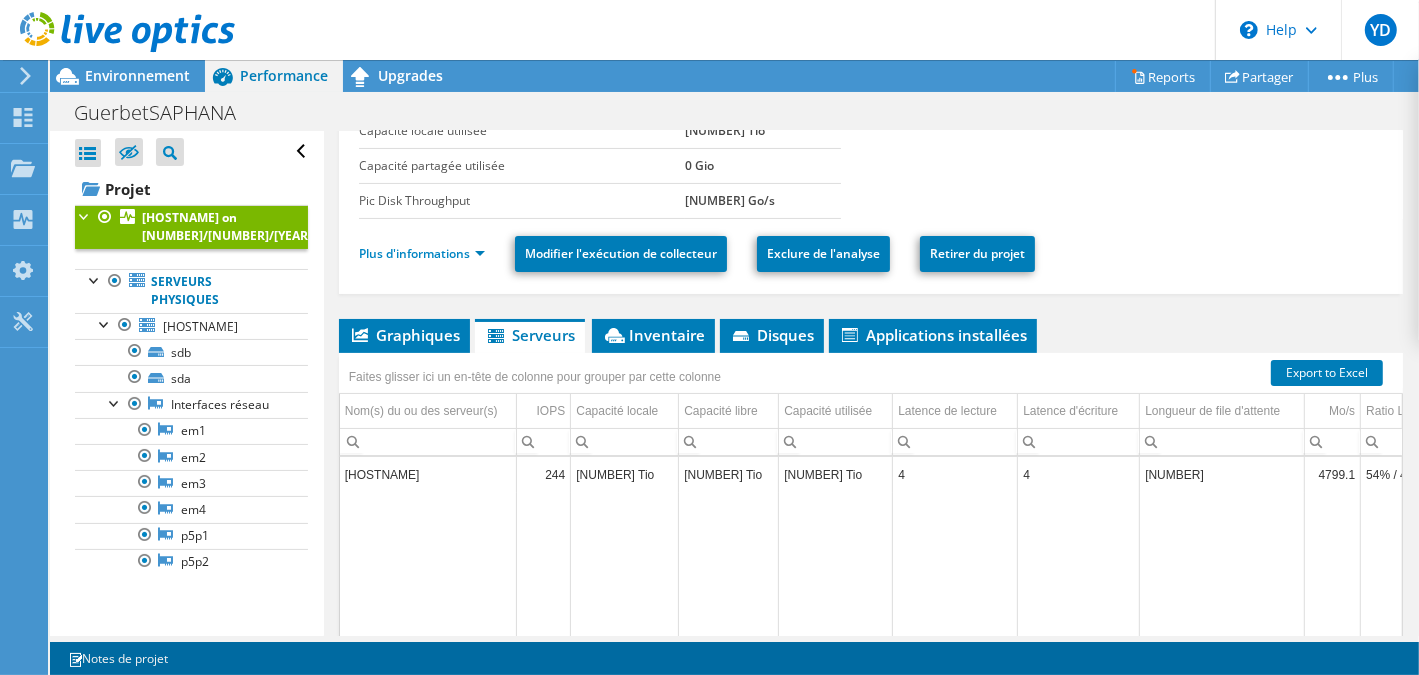 click on "[HOSTNAME]" at bounding box center [428, 474] 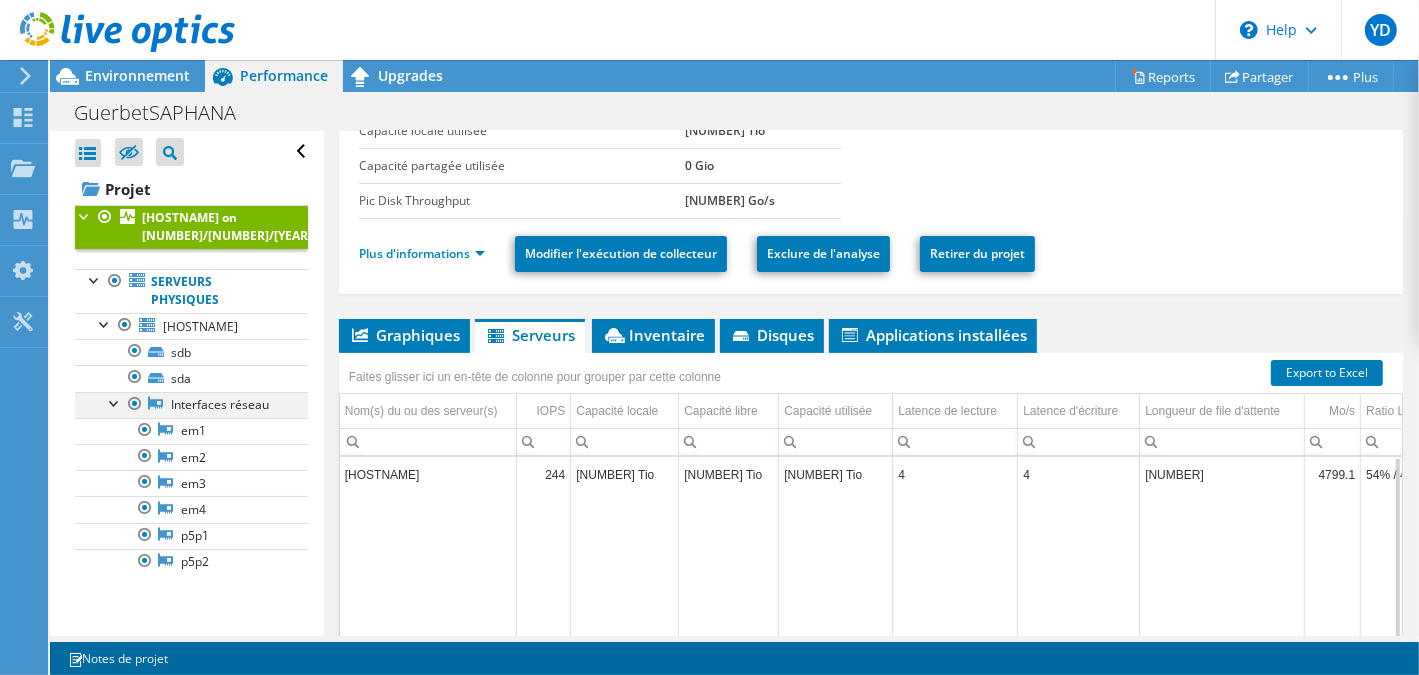 click at bounding box center [115, 402] 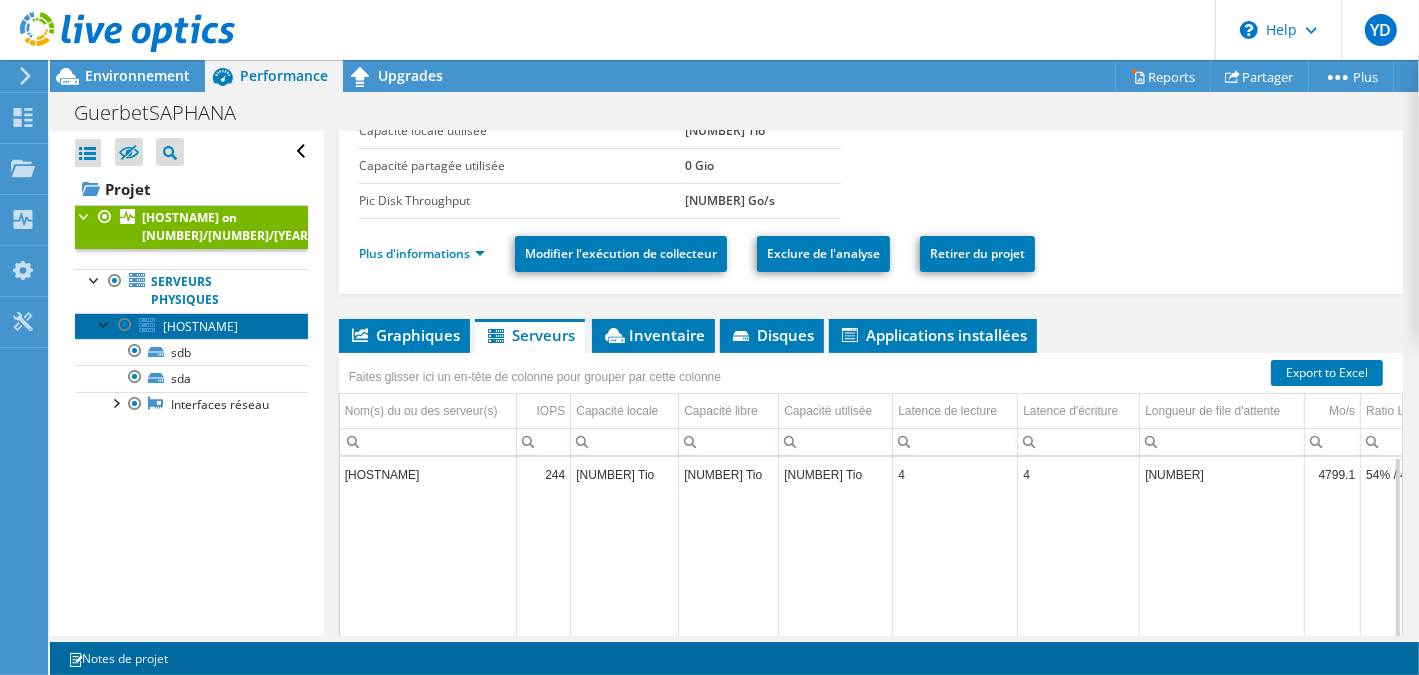 click on "[HOSTNAME]" at bounding box center [200, 326] 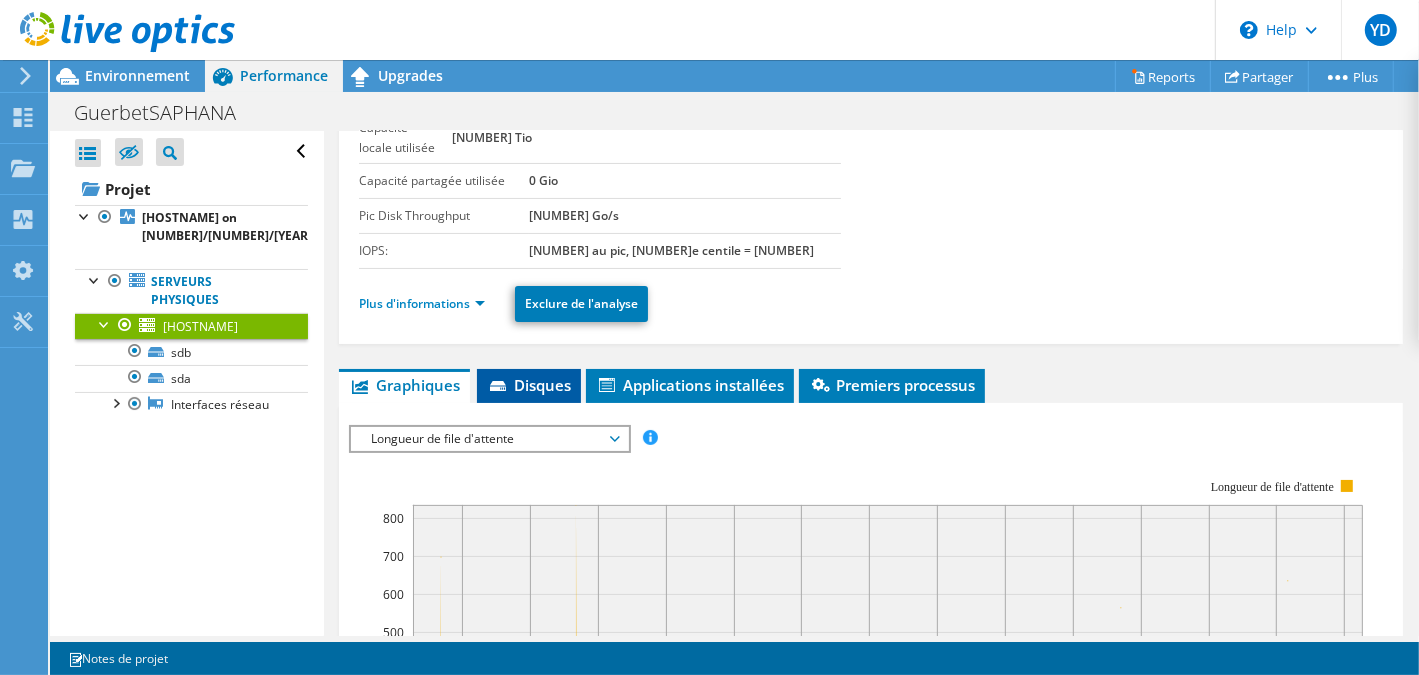 click on "Disques" at bounding box center [529, 385] 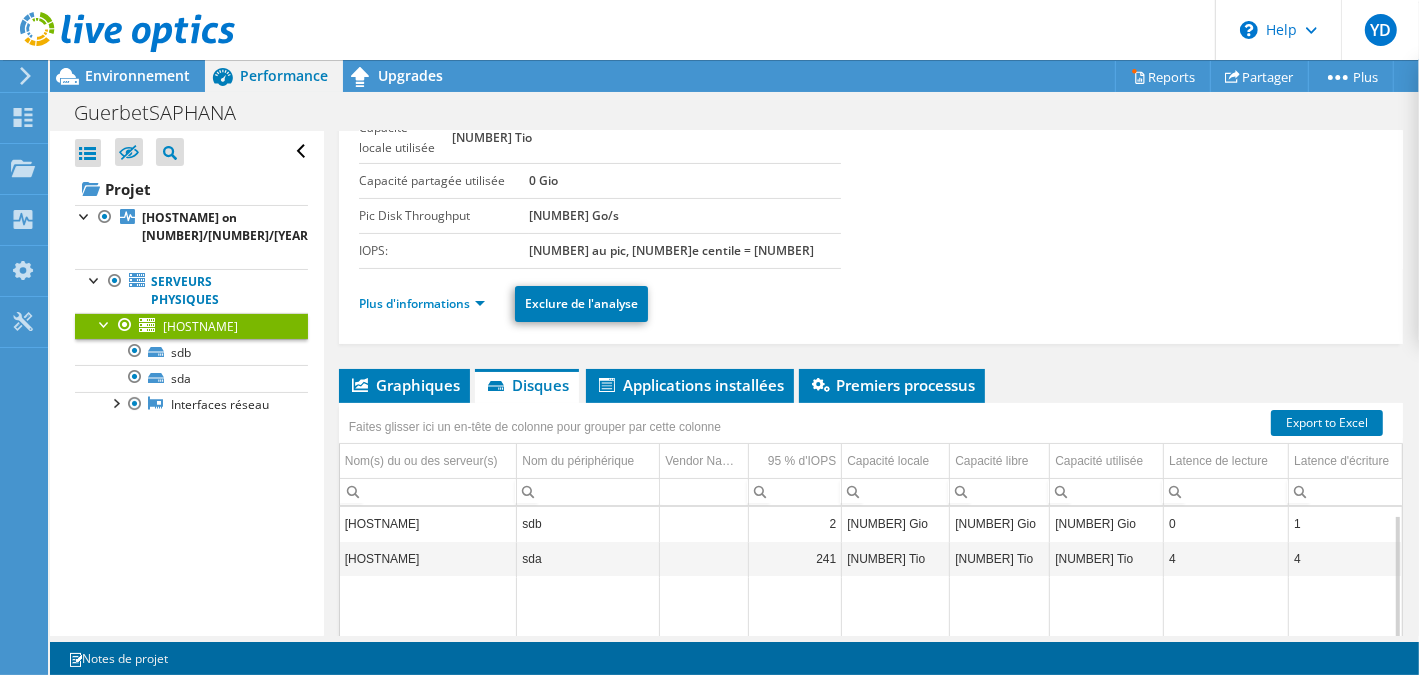 scroll, scrollTop: 6, scrollLeft: 0, axis: vertical 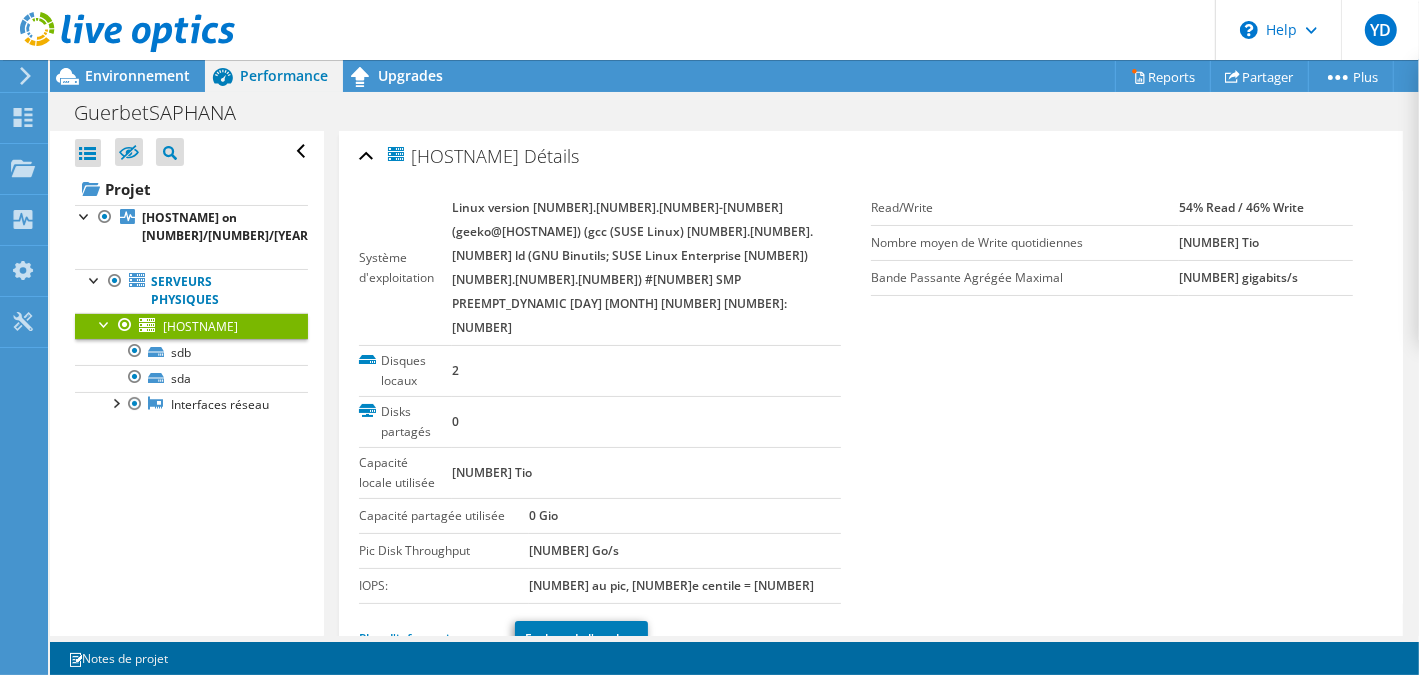click on "Plus d'informations" at bounding box center [422, 638] 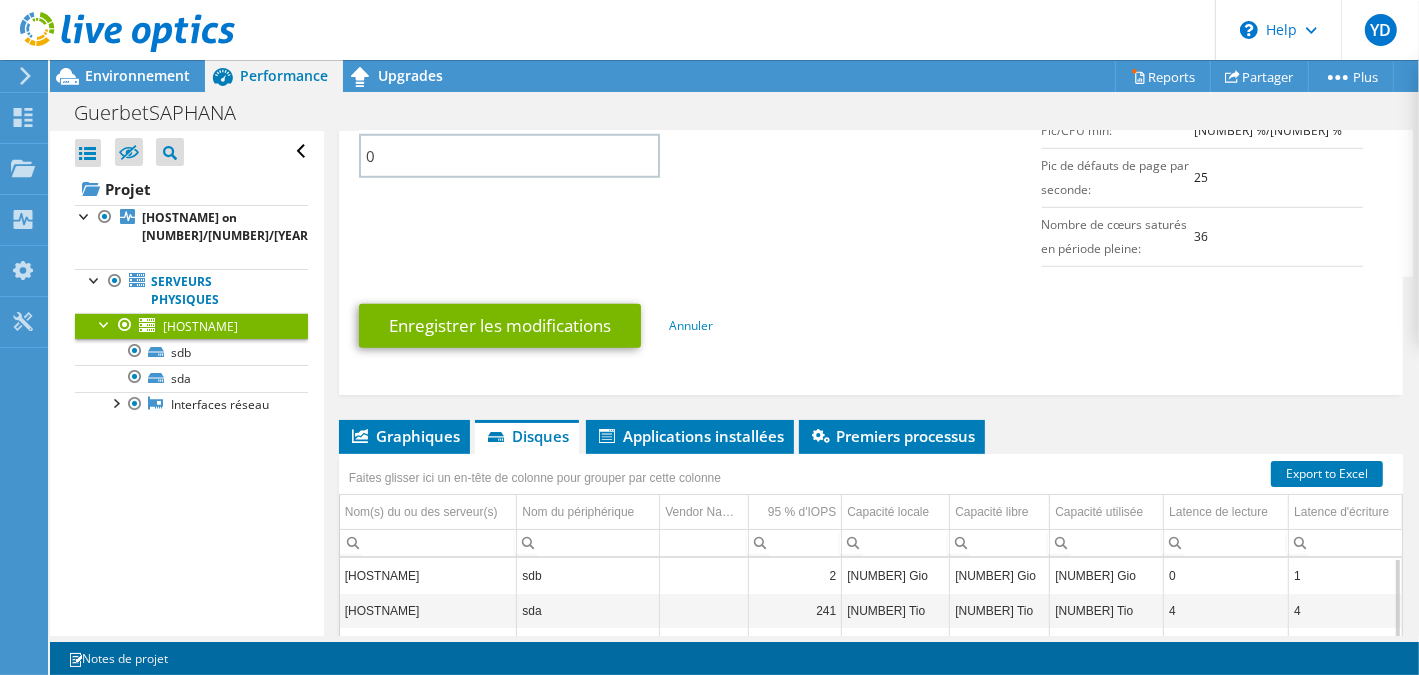 scroll, scrollTop: 1400, scrollLeft: 0, axis: vertical 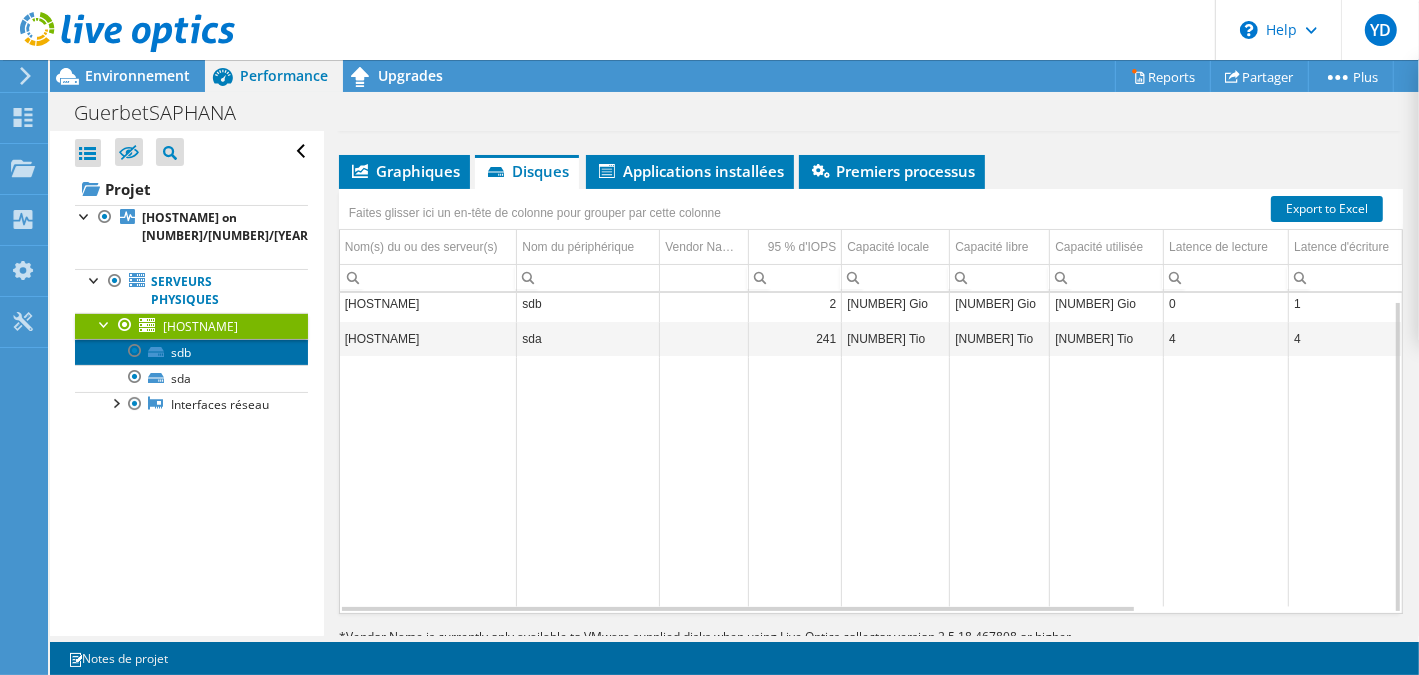 drag, startPoint x: 176, startPoint y: 349, endPoint x: 188, endPoint y: 350, distance: 12.0415945 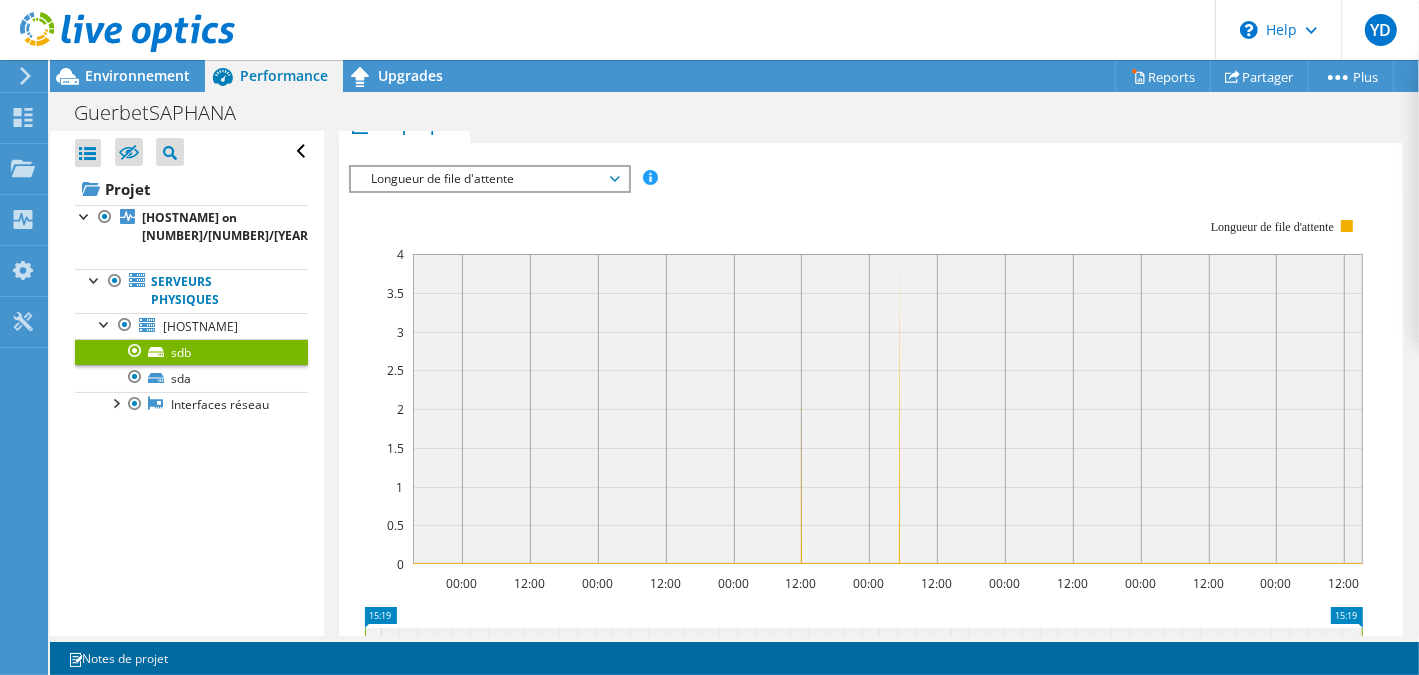 scroll, scrollTop: 362, scrollLeft: 0, axis: vertical 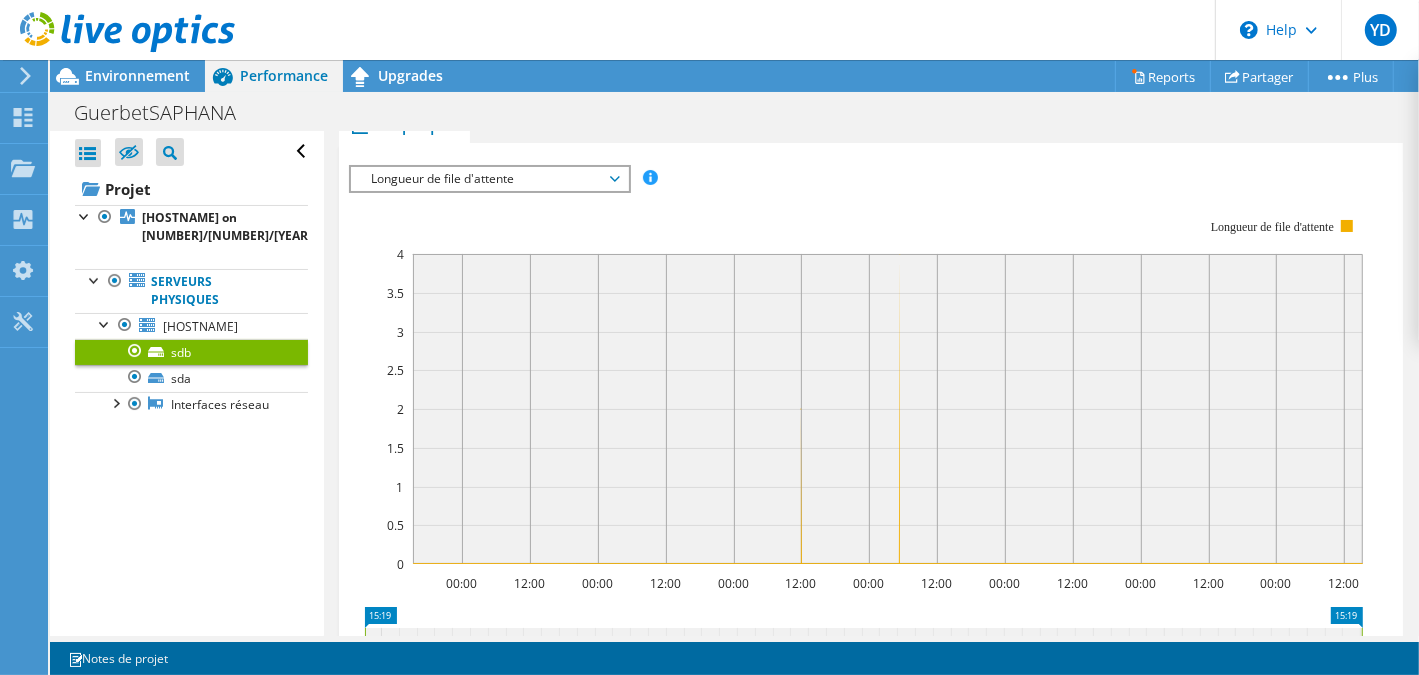 click 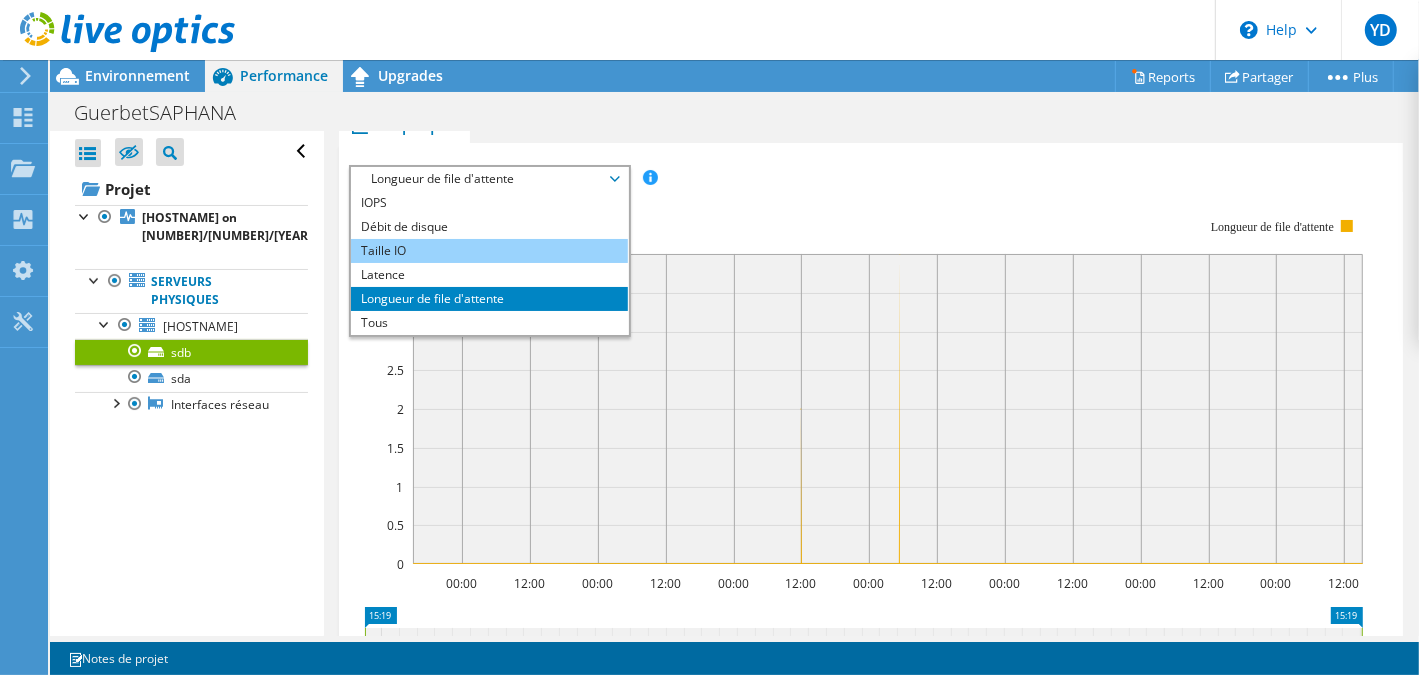 click on "Taille IO" at bounding box center (489, 251) 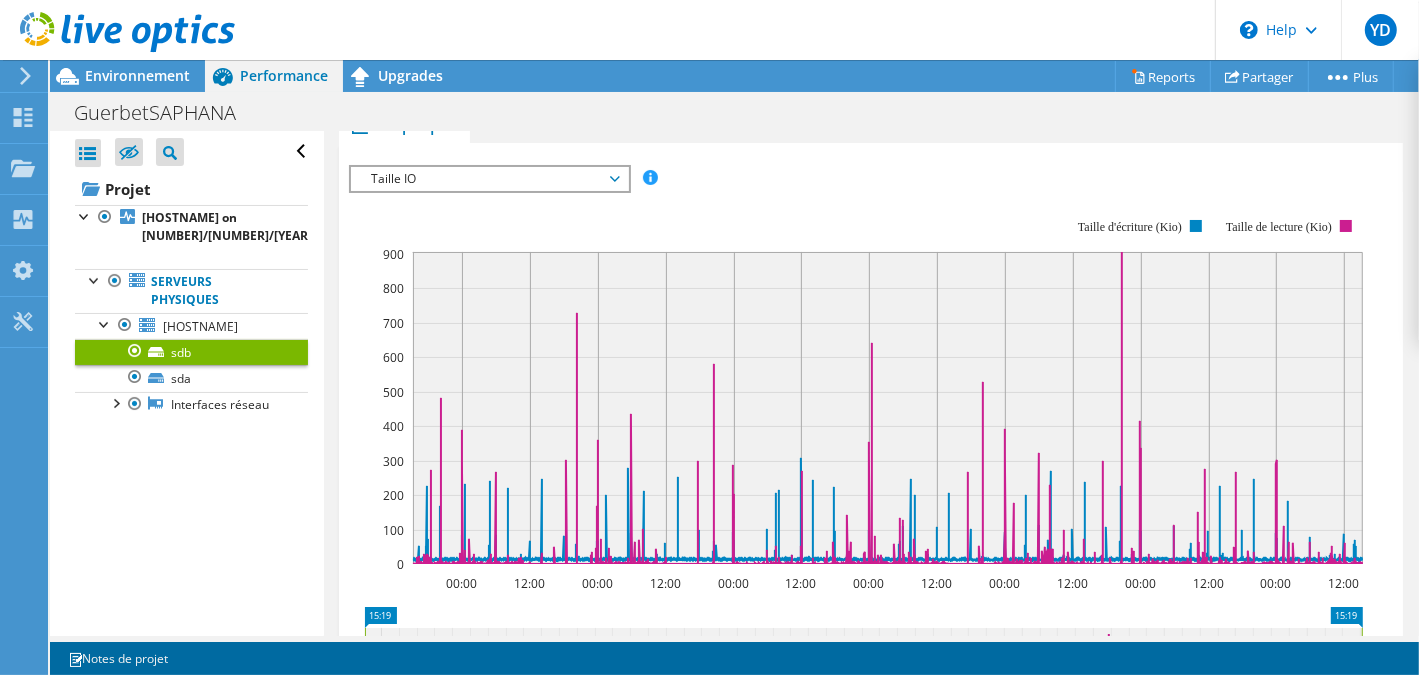 click on "Taille IO" at bounding box center (489, 179) 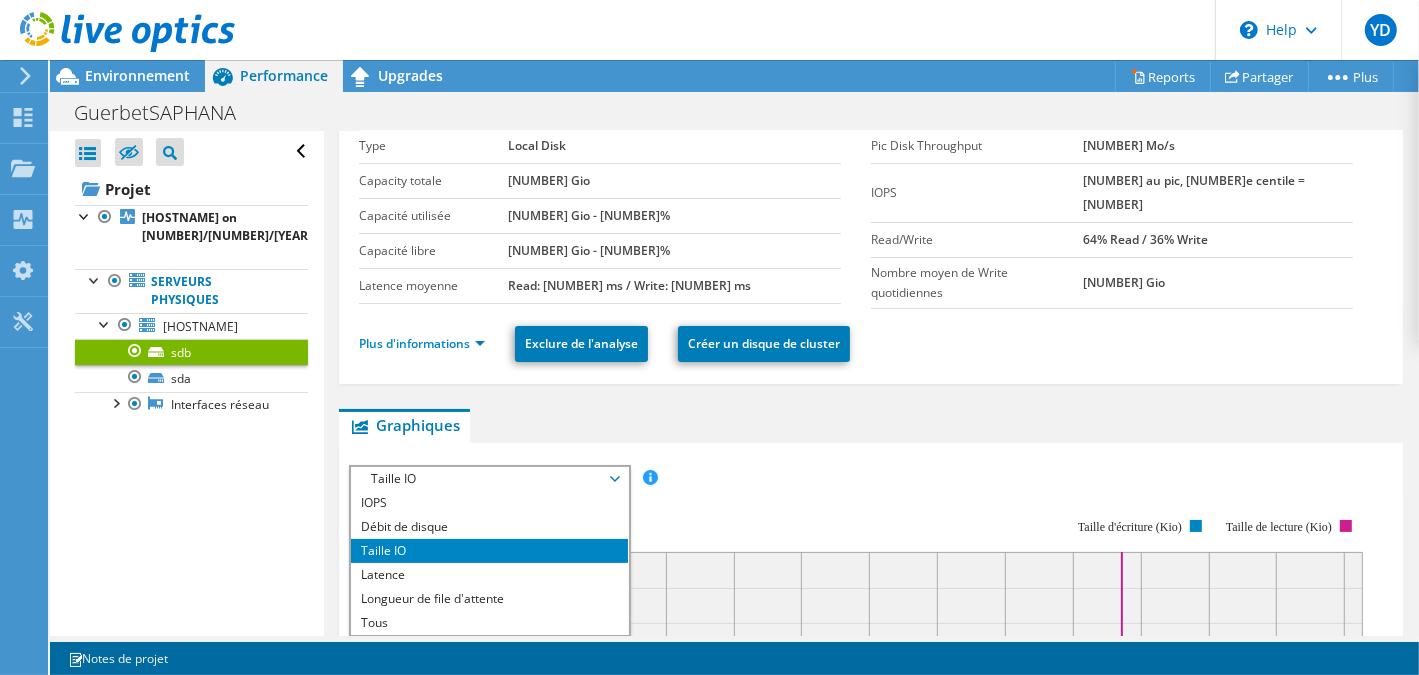 scroll, scrollTop: 0, scrollLeft: 0, axis: both 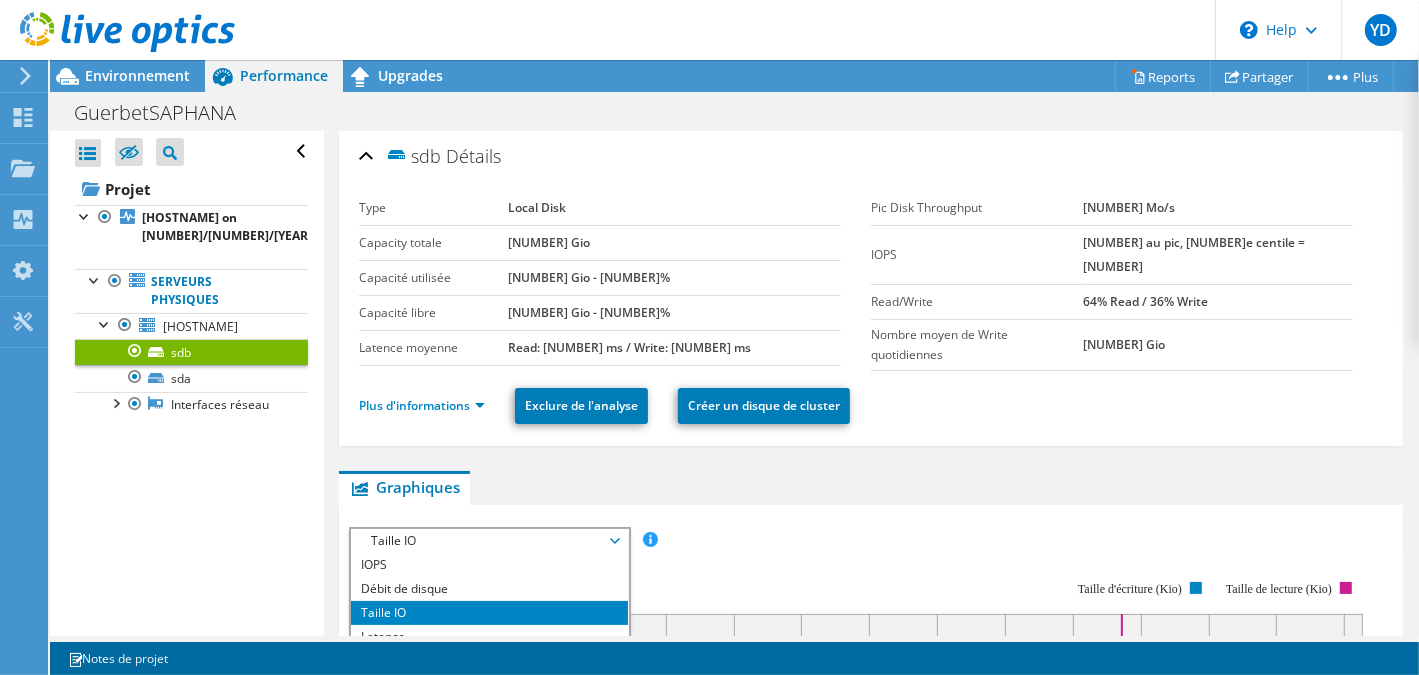 click on "Performance" at bounding box center (284, 75) 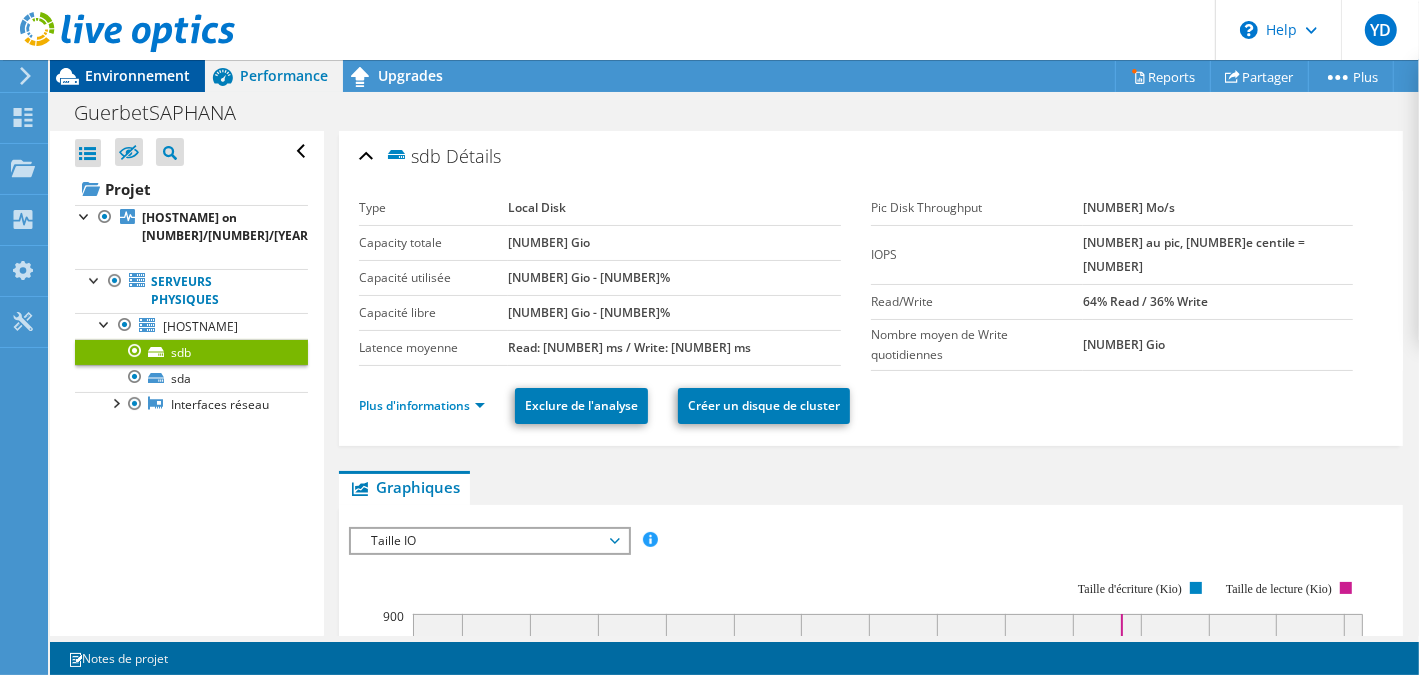 click on "Environnement" at bounding box center [137, 75] 